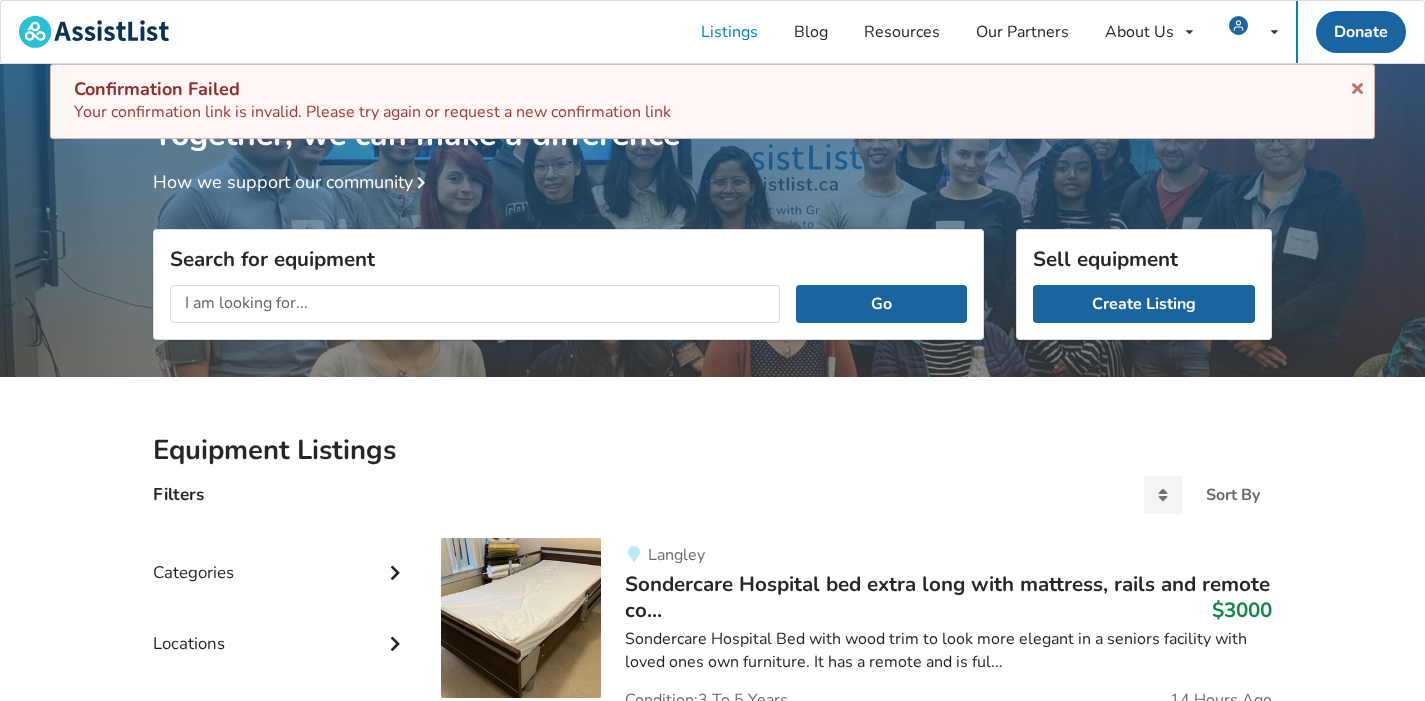 scroll, scrollTop: 0, scrollLeft: 0, axis: both 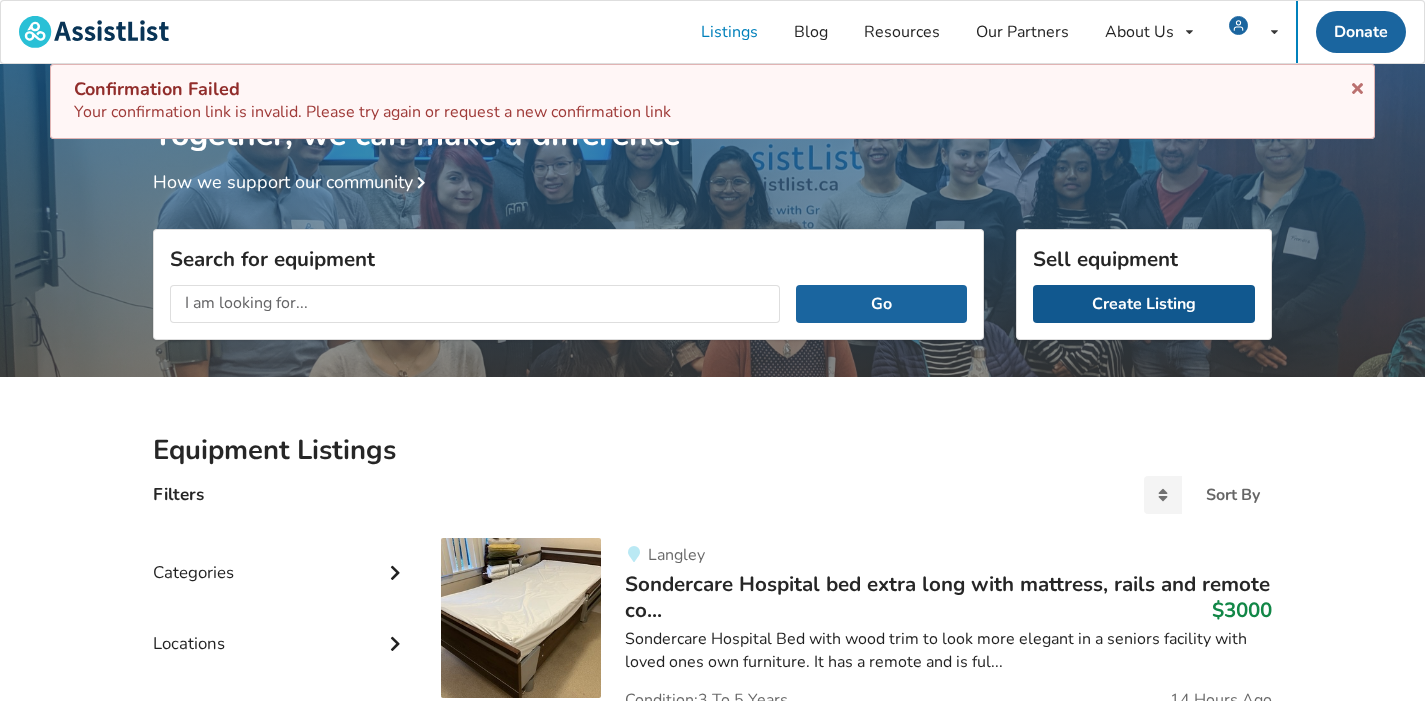 click on "Create Listing" at bounding box center (1144, 304) 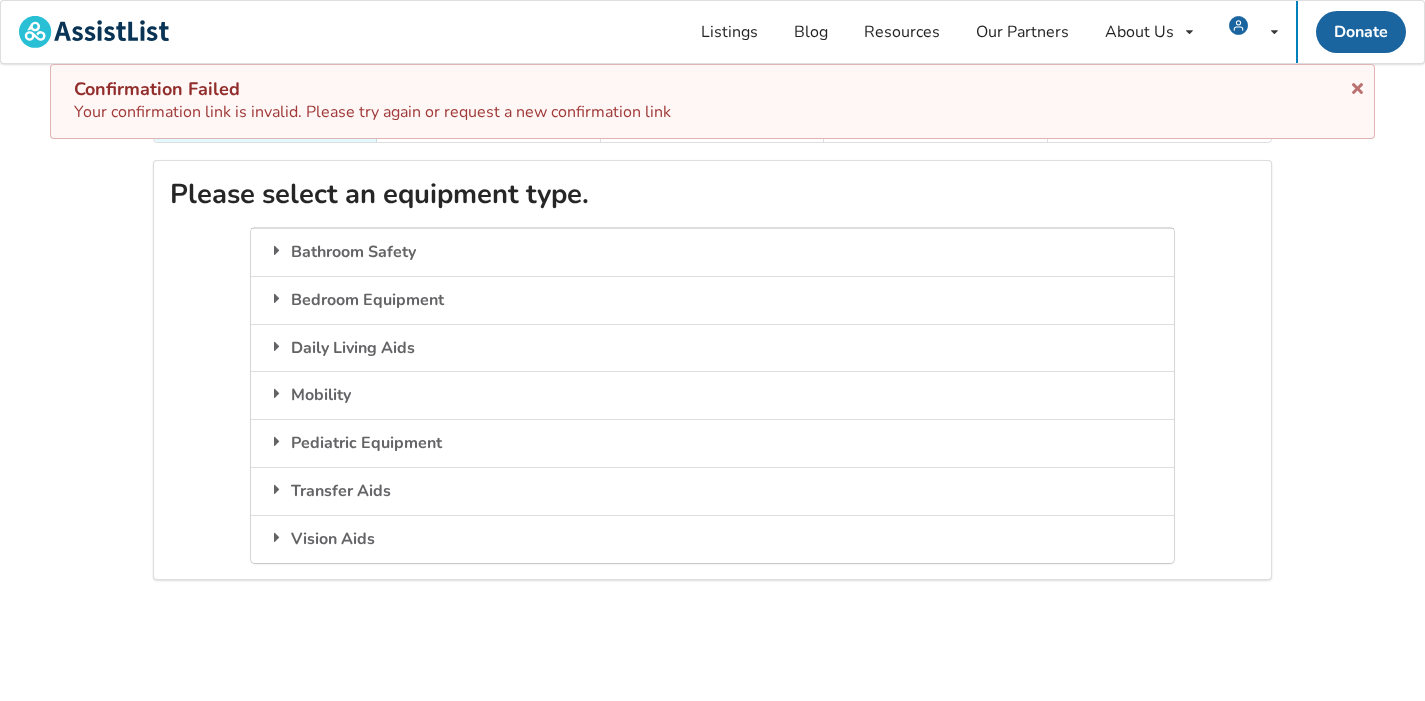 scroll, scrollTop: 0, scrollLeft: 0, axis: both 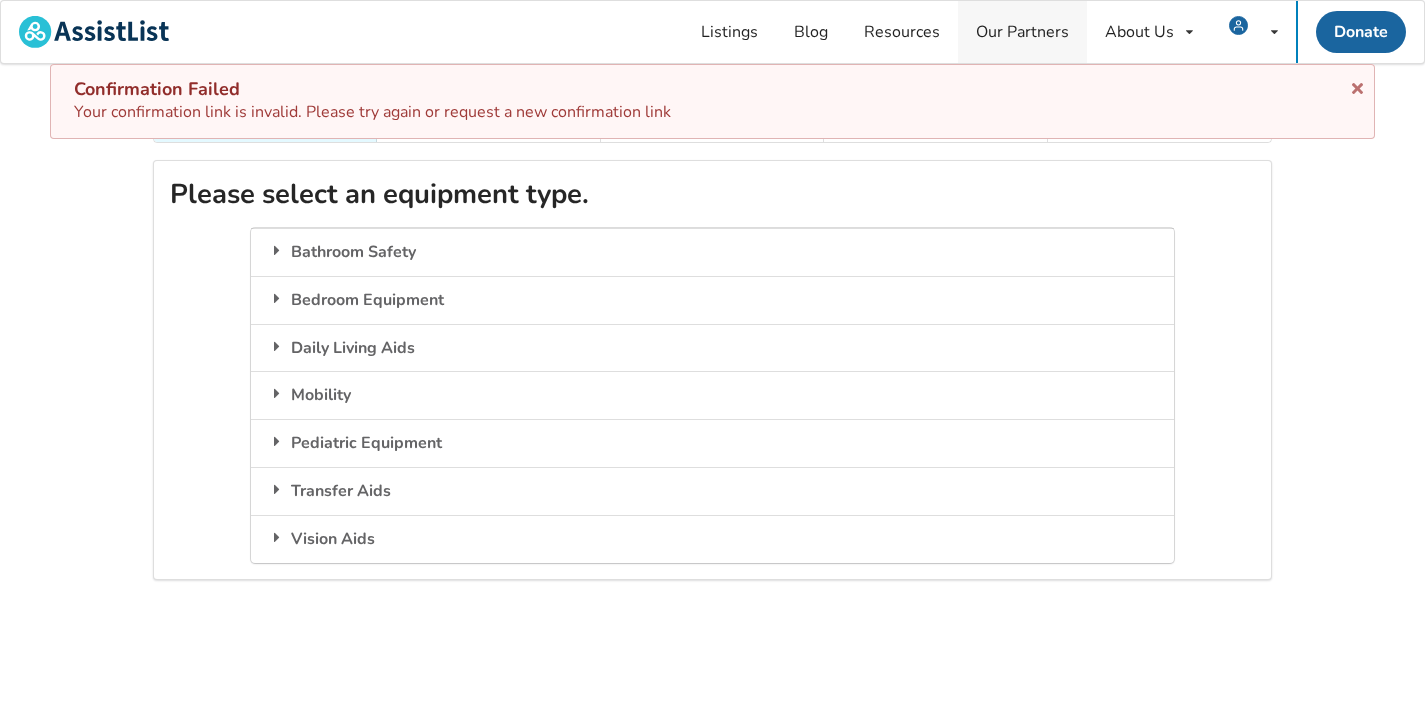click on "Our Partners" at bounding box center [1022, 32] 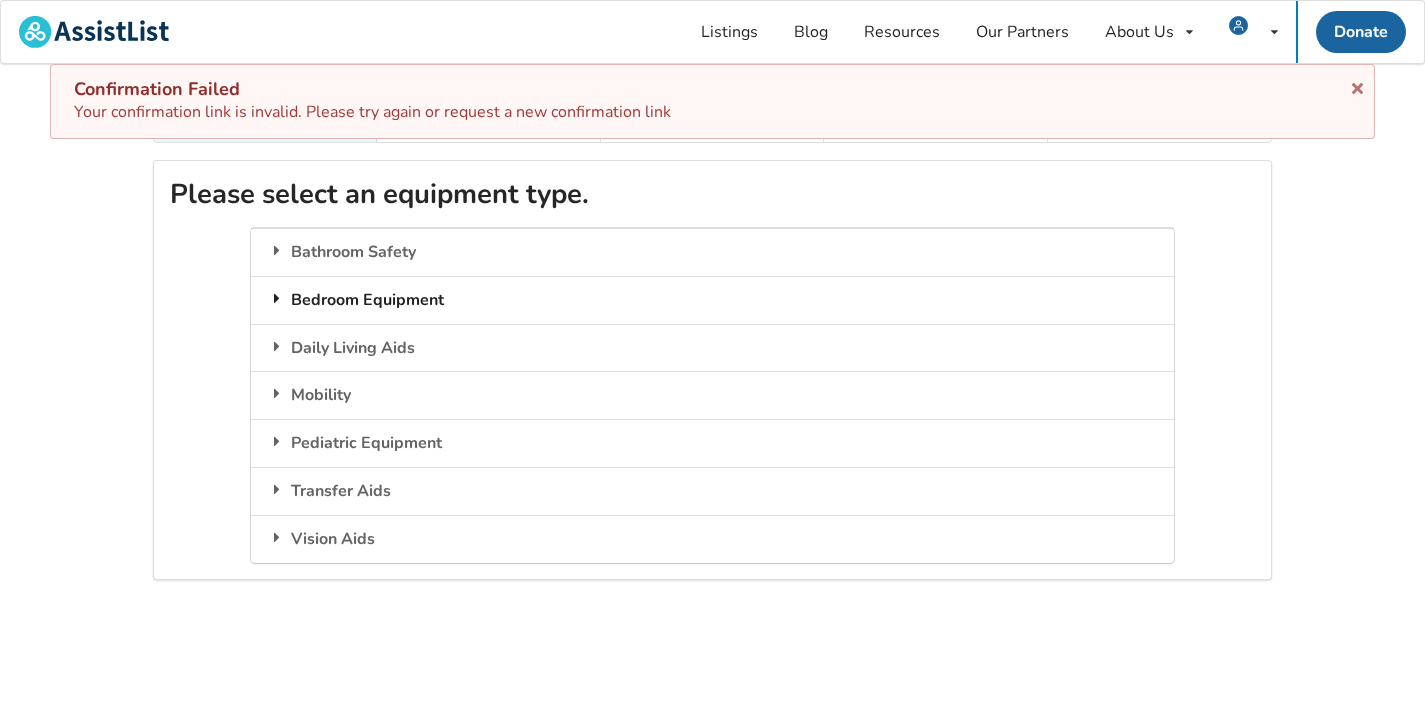 click on "Bedroom Equipment" at bounding box center [712, 300] 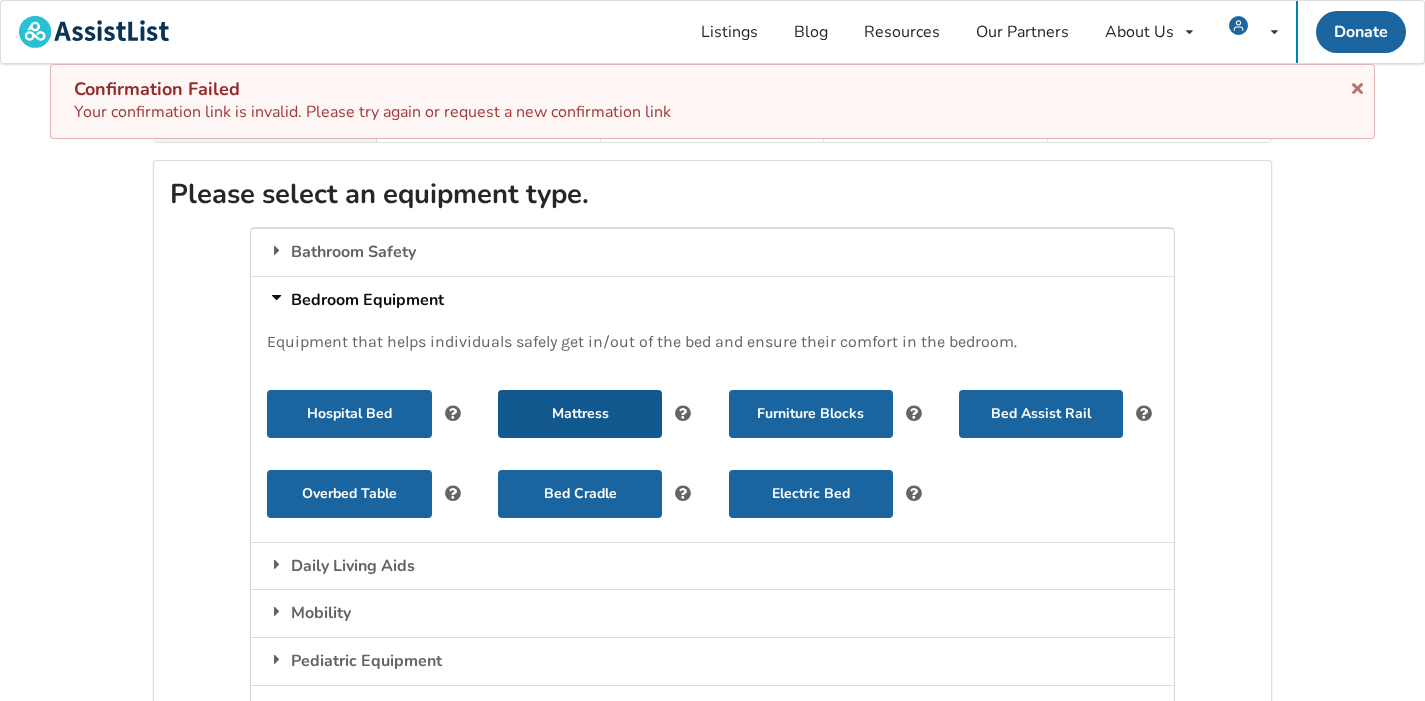 click on "Mattress" at bounding box center [580, 414] 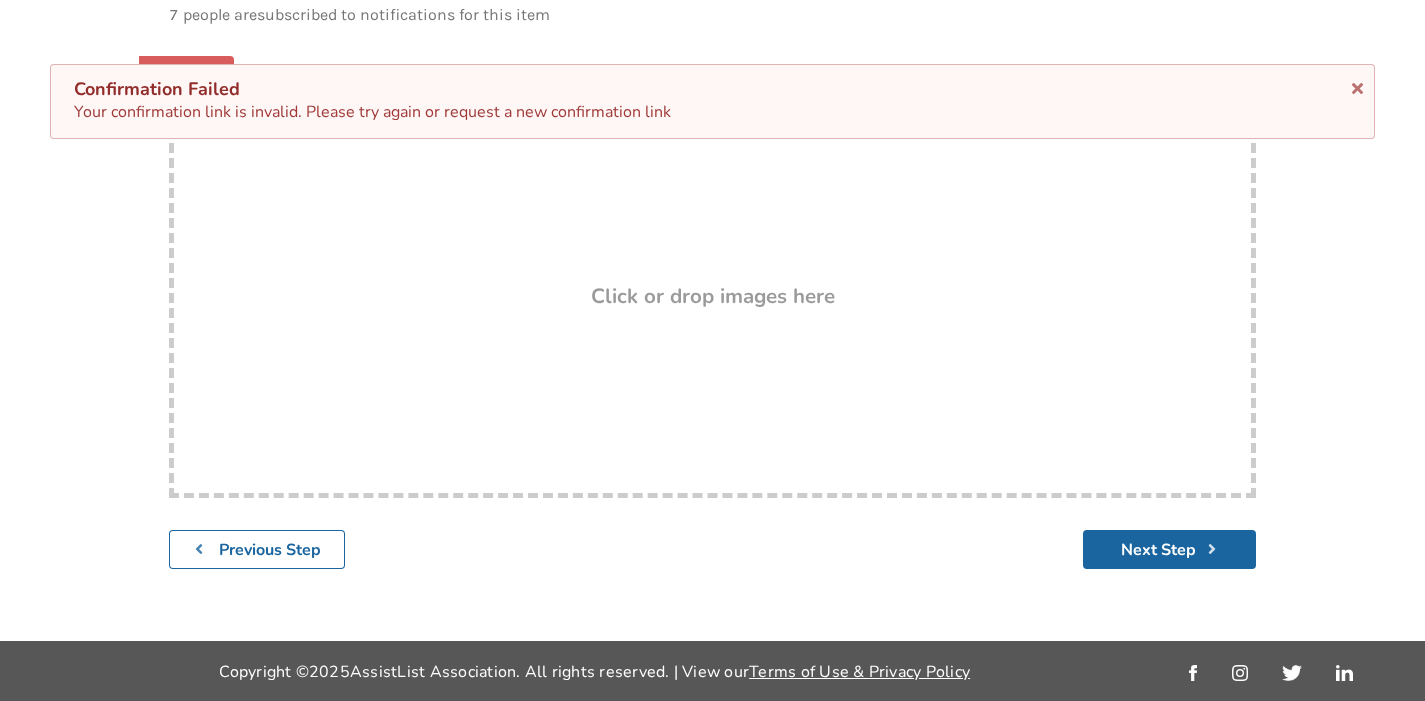scroll, scrollTop: 276, scrollLeft: 0, axis: vertical 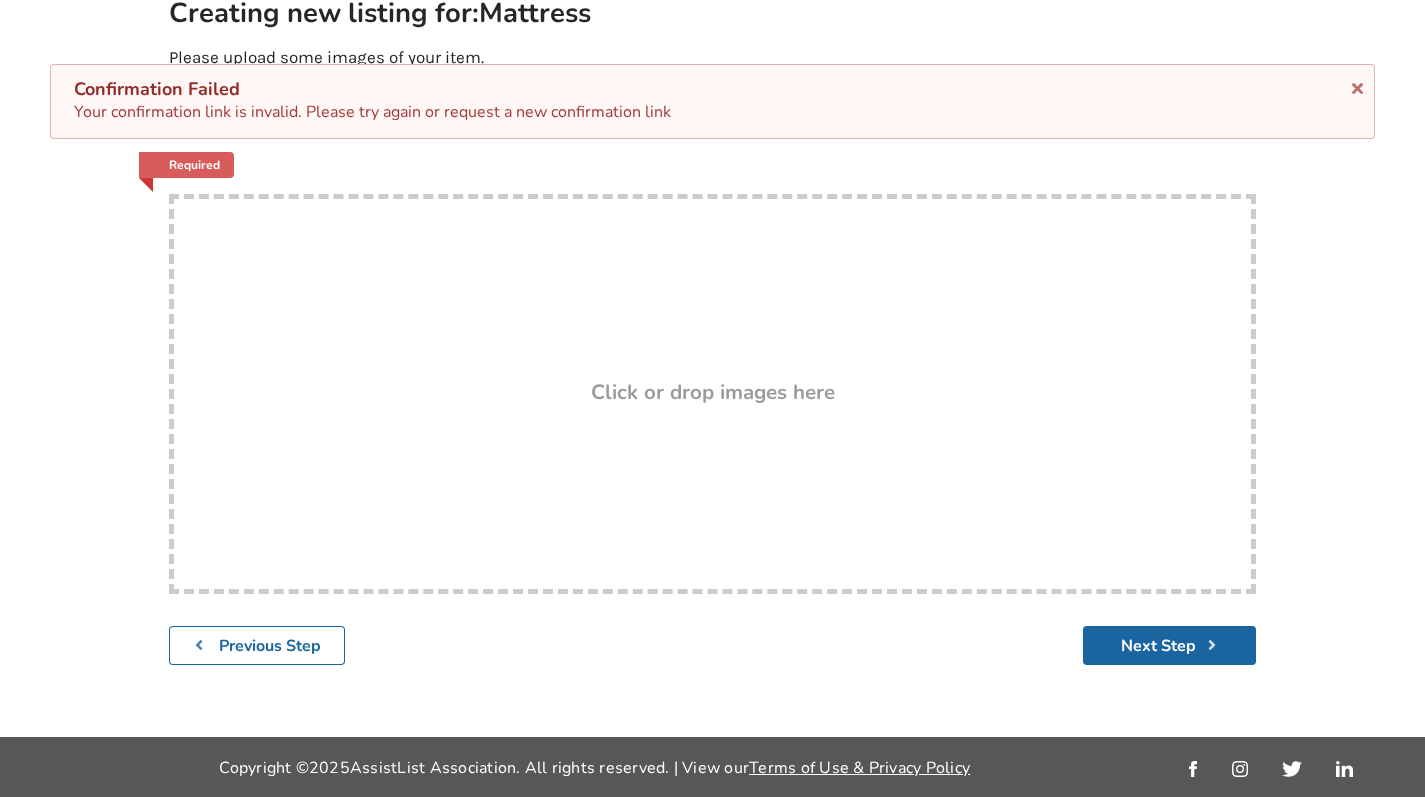 click on "Click or drop images here" at bounding box center [713, 392] 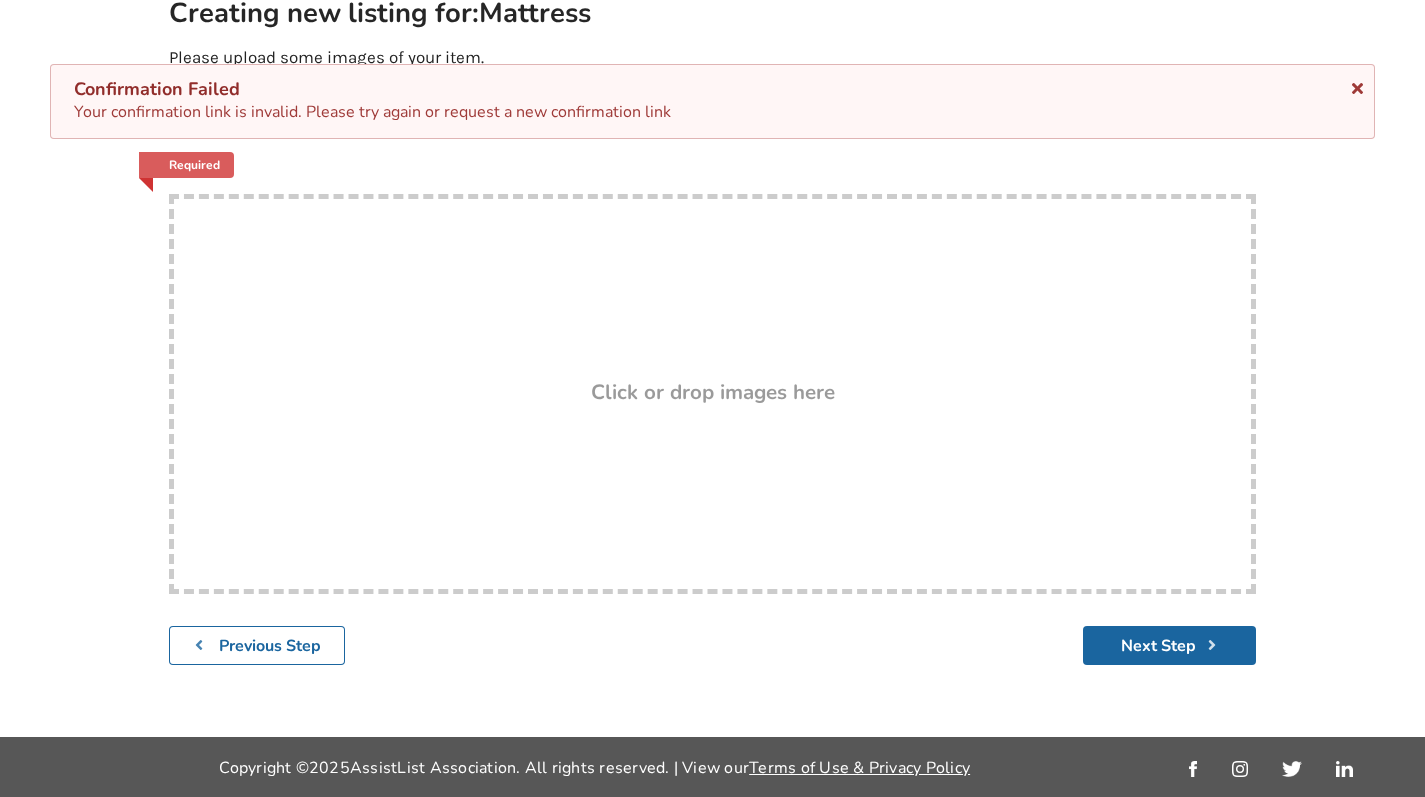 click at bounding box center [1357, 85] 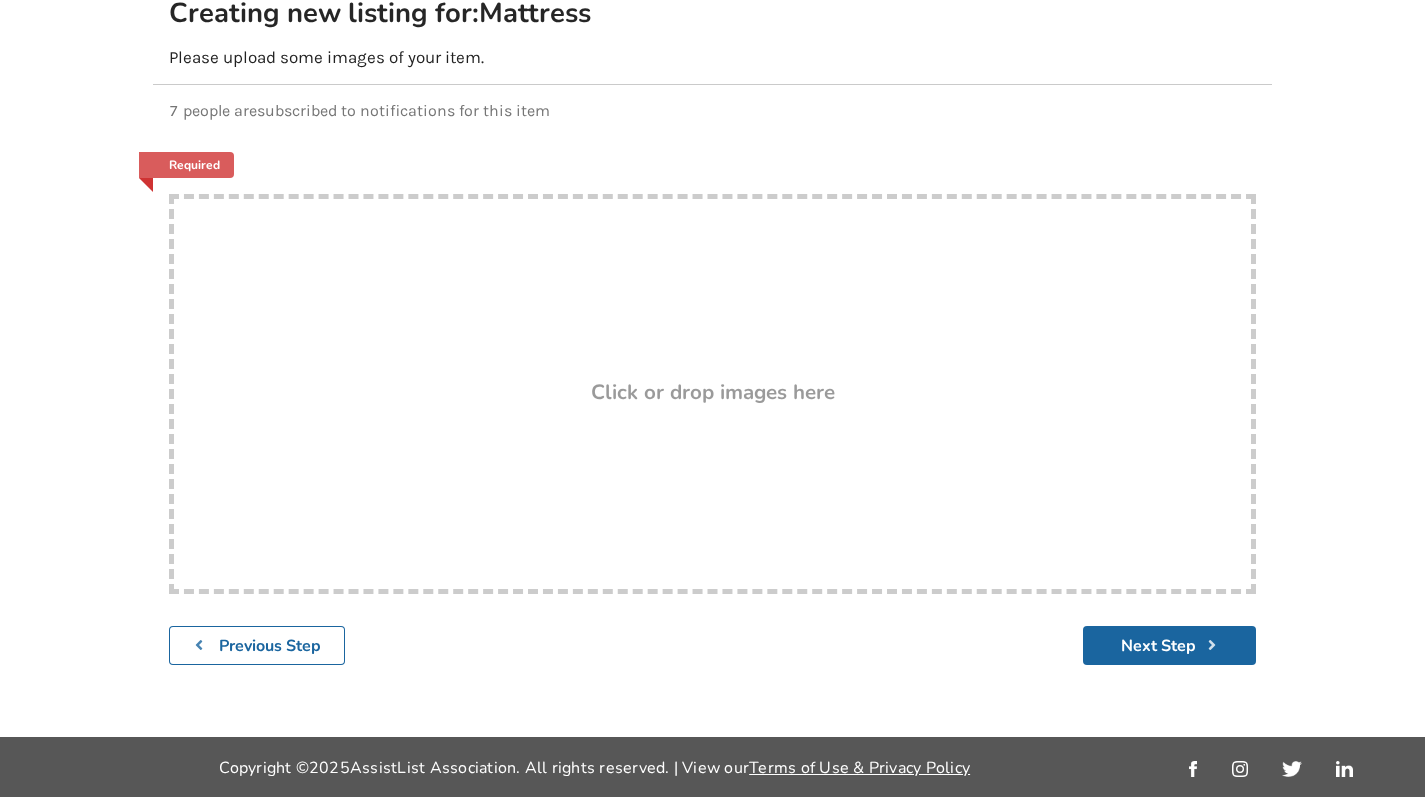 scroll, scrollTop: 180, scrollLeft: 0, axis: vertical 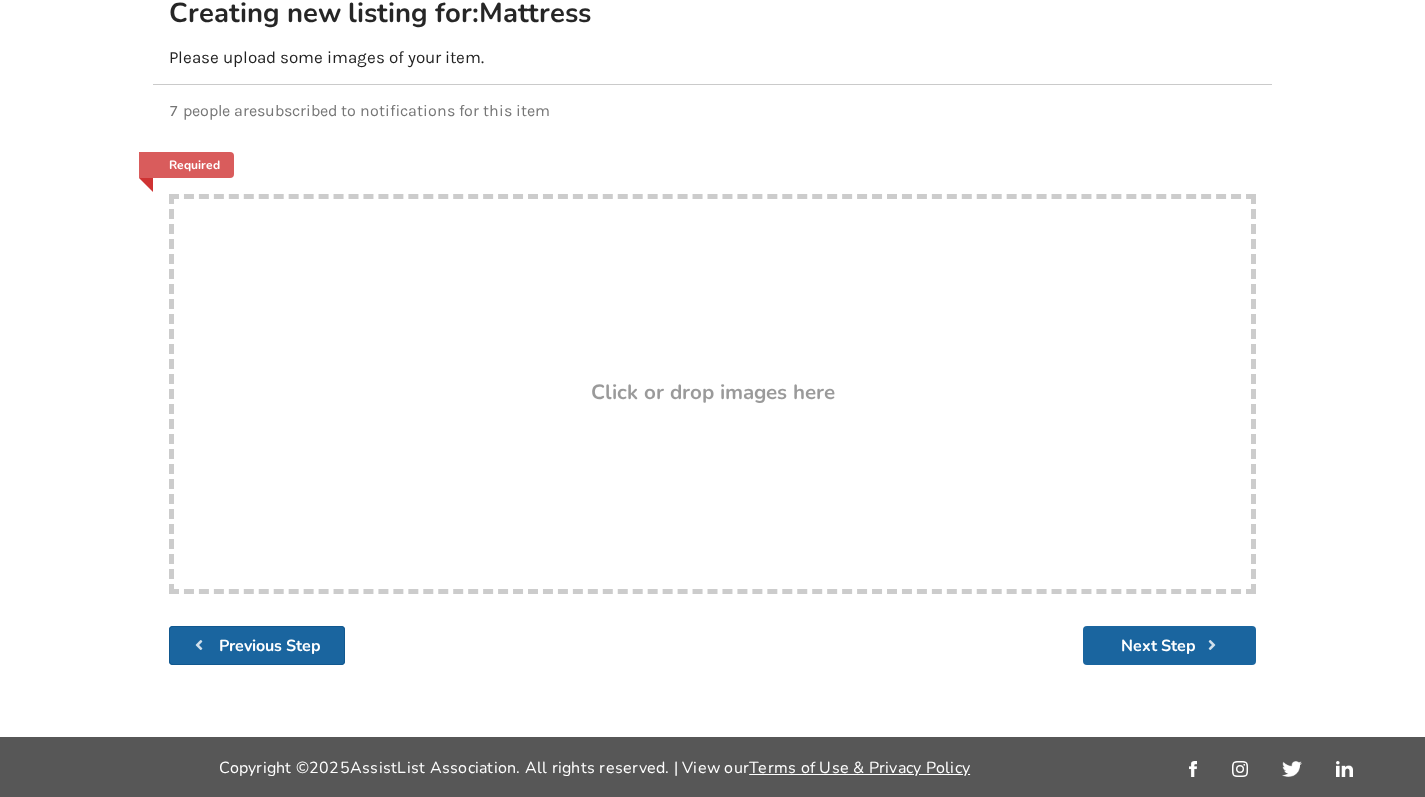 click on "Previous Step" at bounding box center [257, 645] 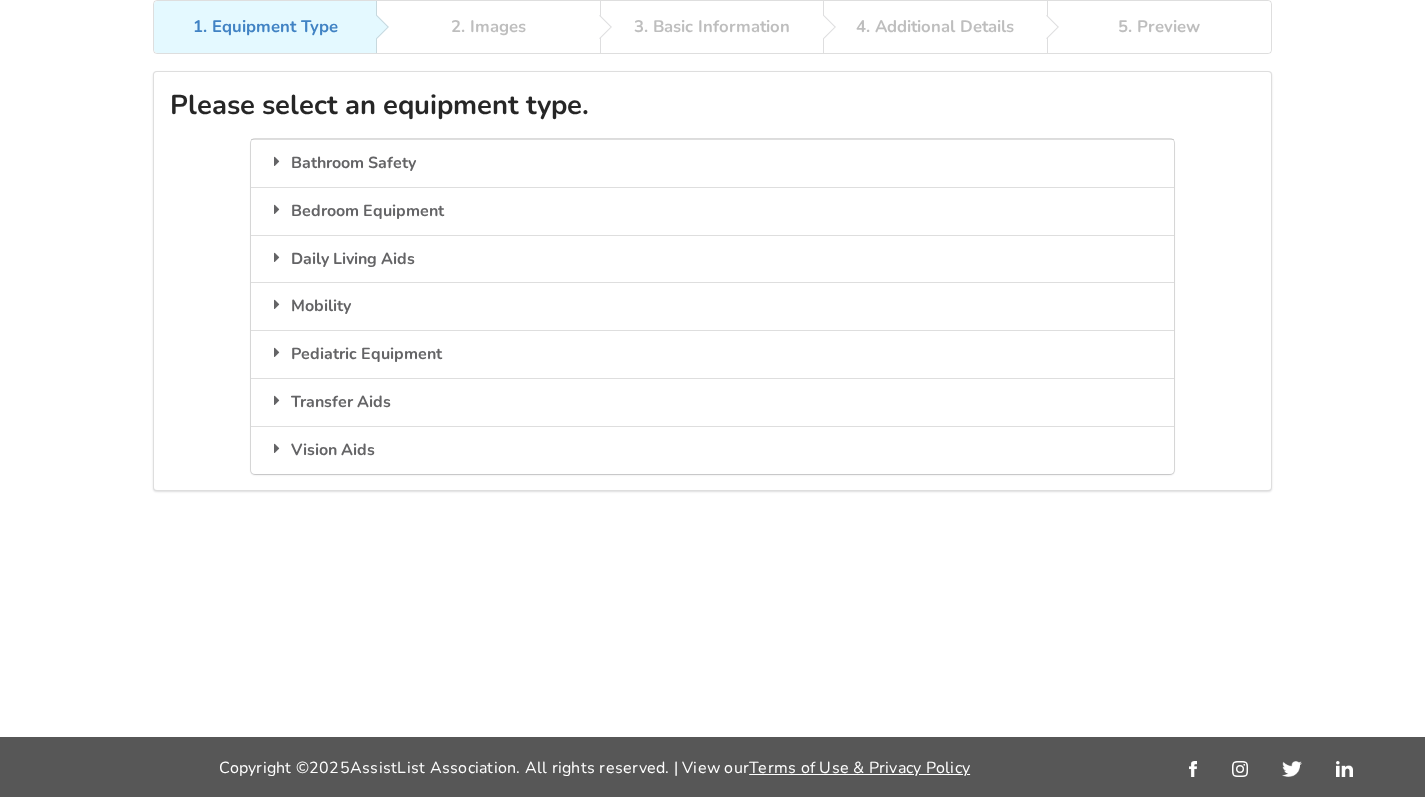 scroll, scrollTop: 114, scrollLeft: 0, axis: vertical 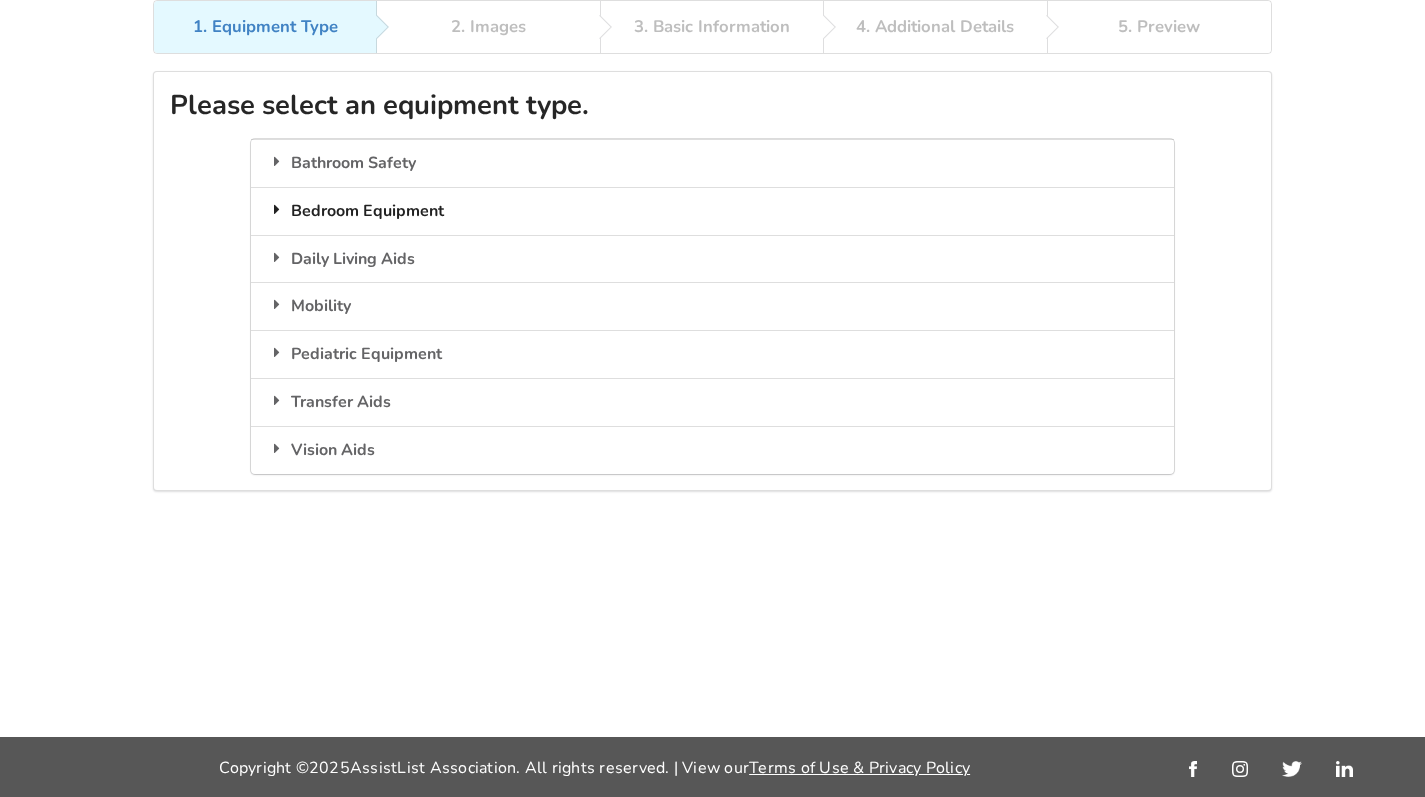 click on "Bedroom Equipment" at bounding box center [712, 211] 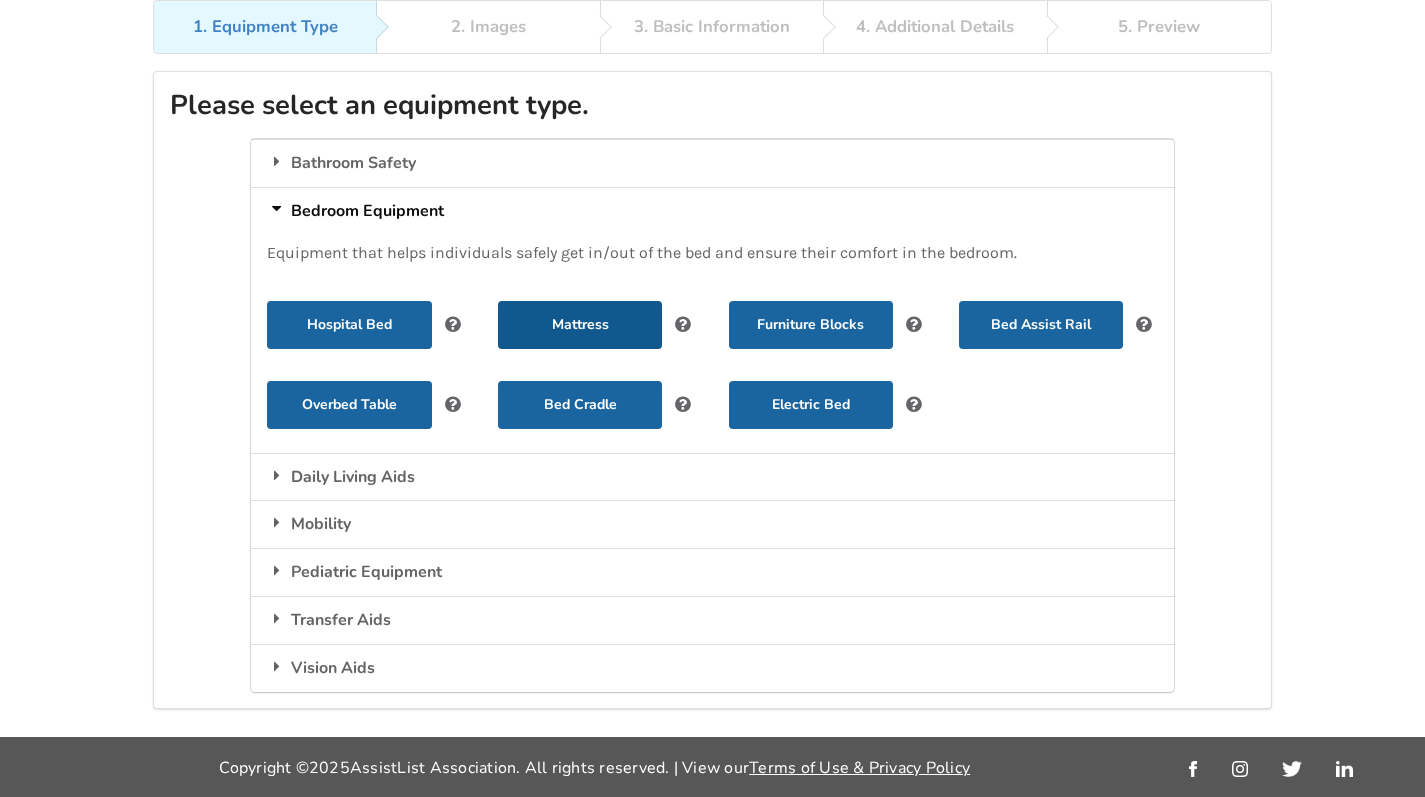 click on "Mattress" at bounding box center (580, 325) 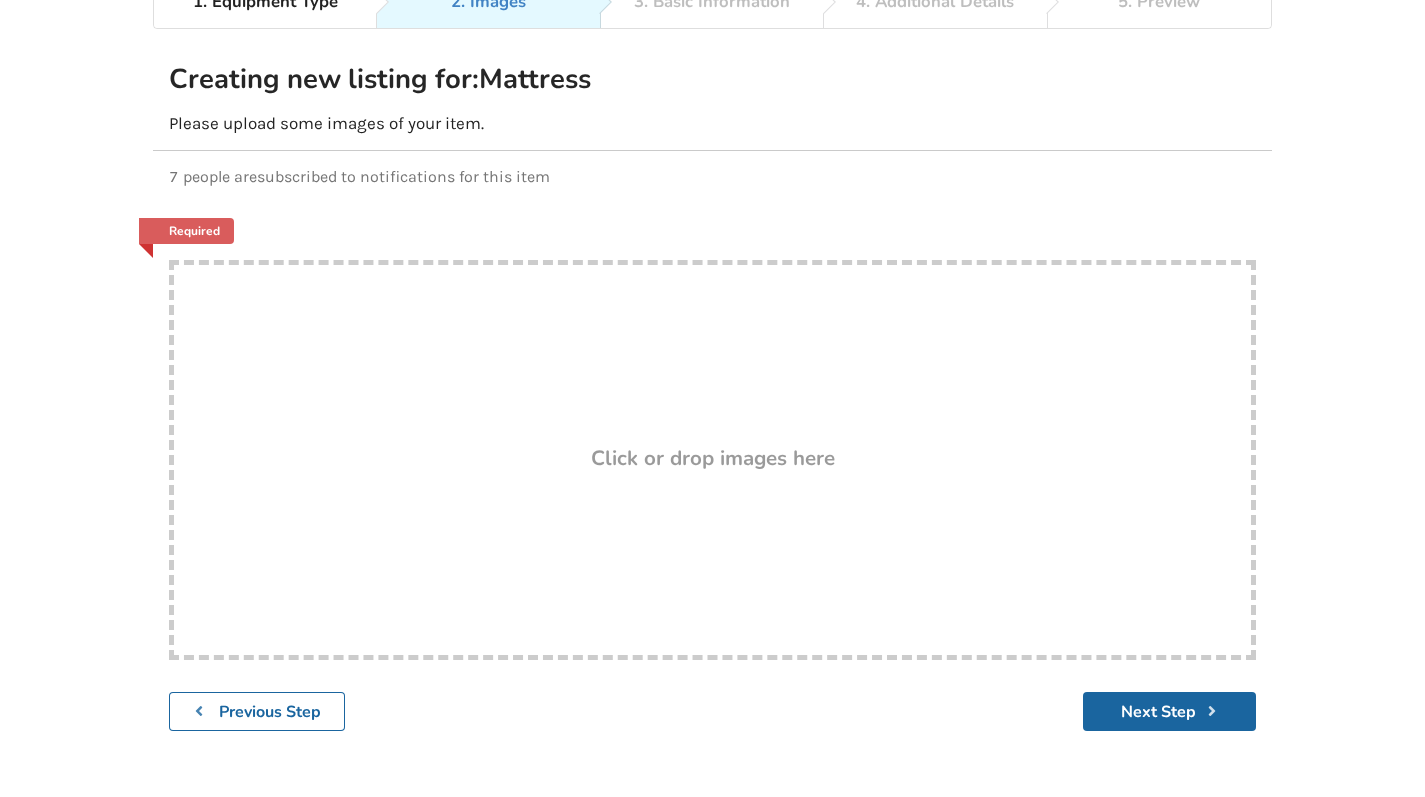 click on "Click or drop images here" at bounding box center (713, 458) 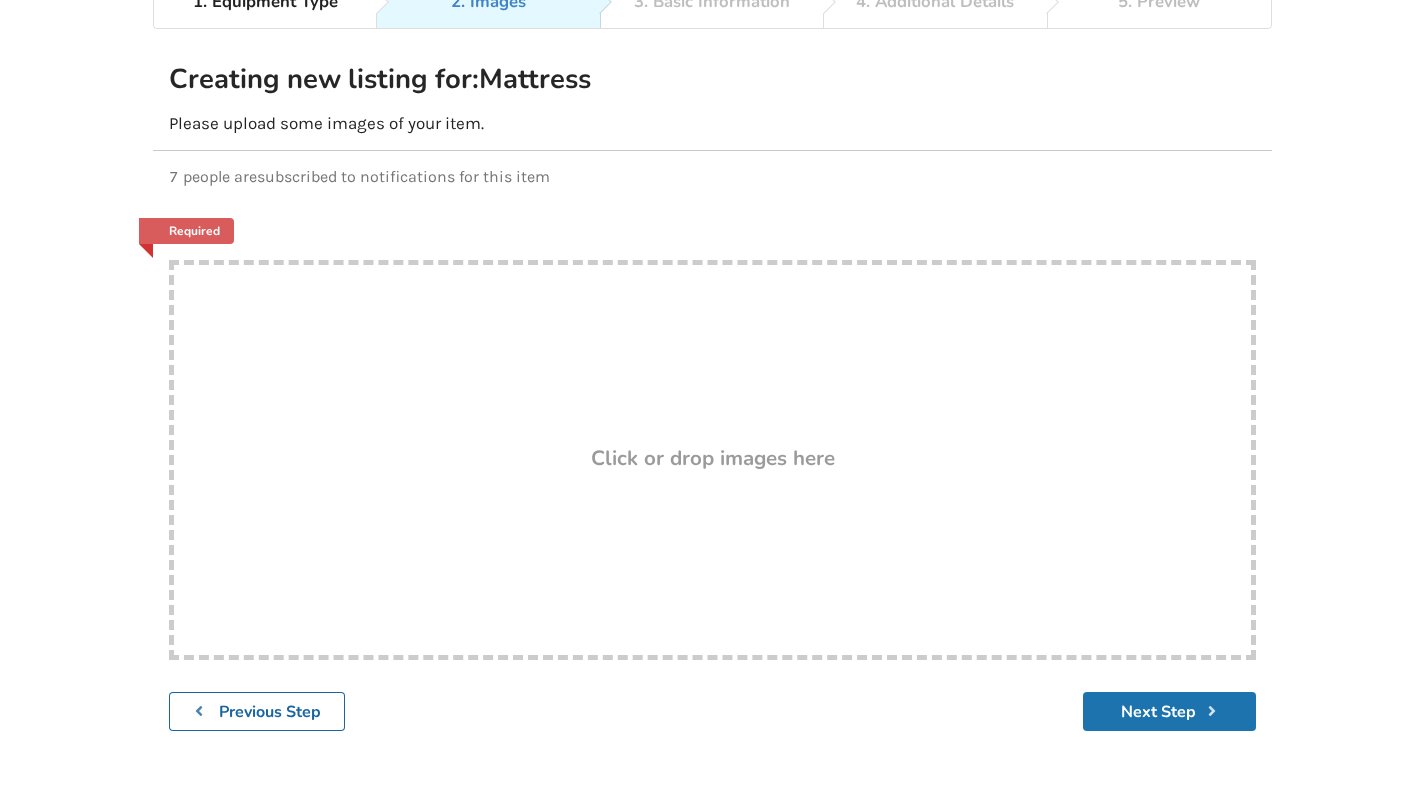click on "Next Step" at bounding box center [1169, 711] 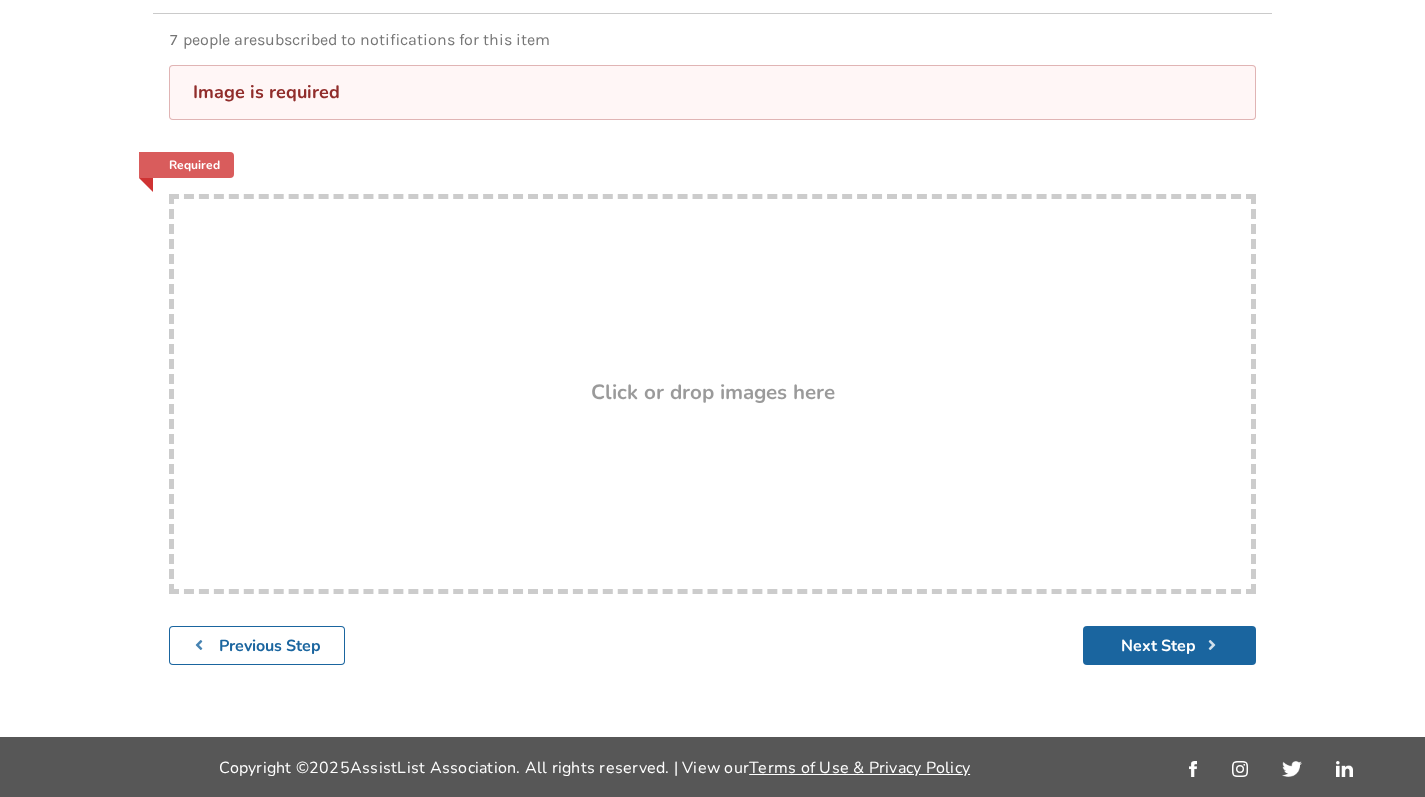 scroll, scrollTop: 250, scrollLeft: 0, axis: vertical 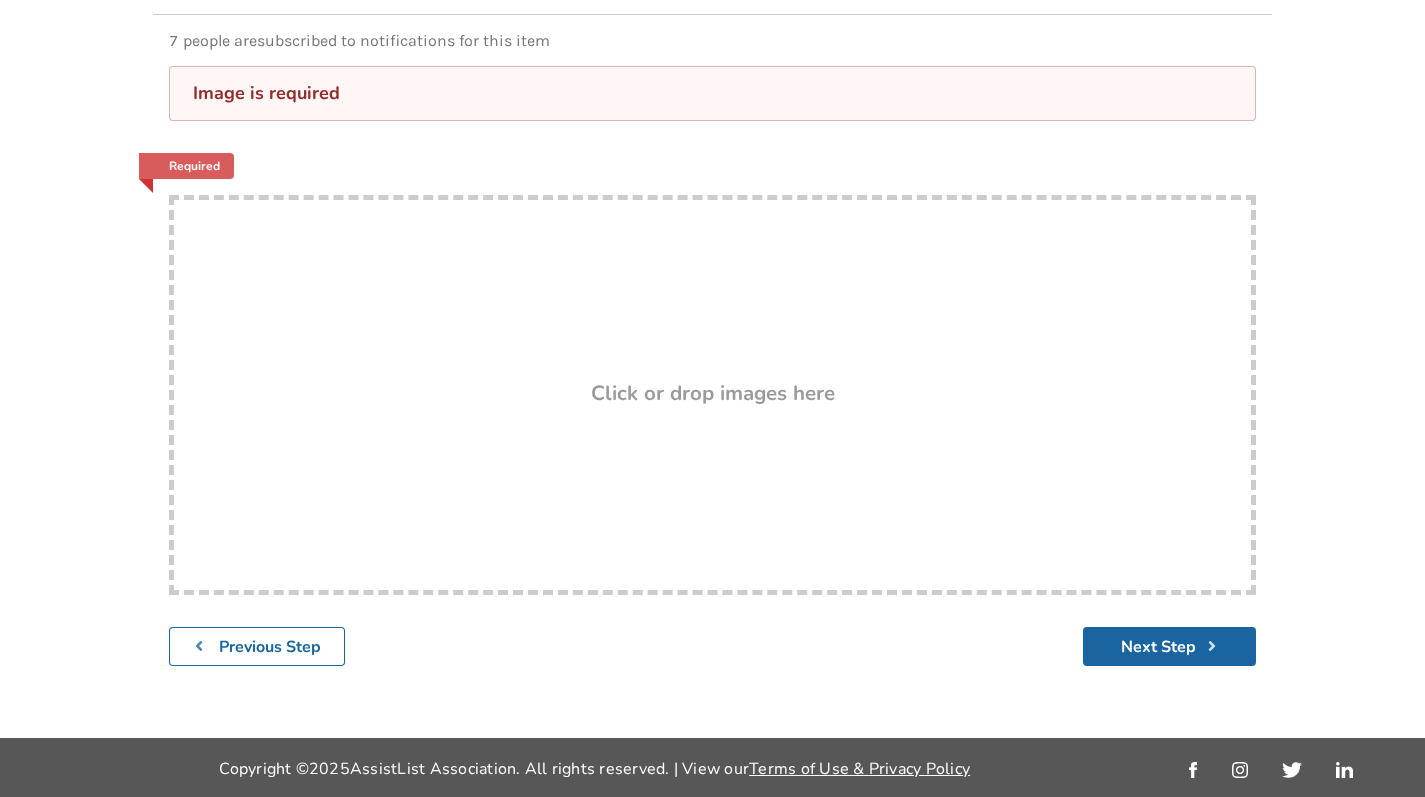 click on "Click or drop images here" at bounding box center [713, 393] 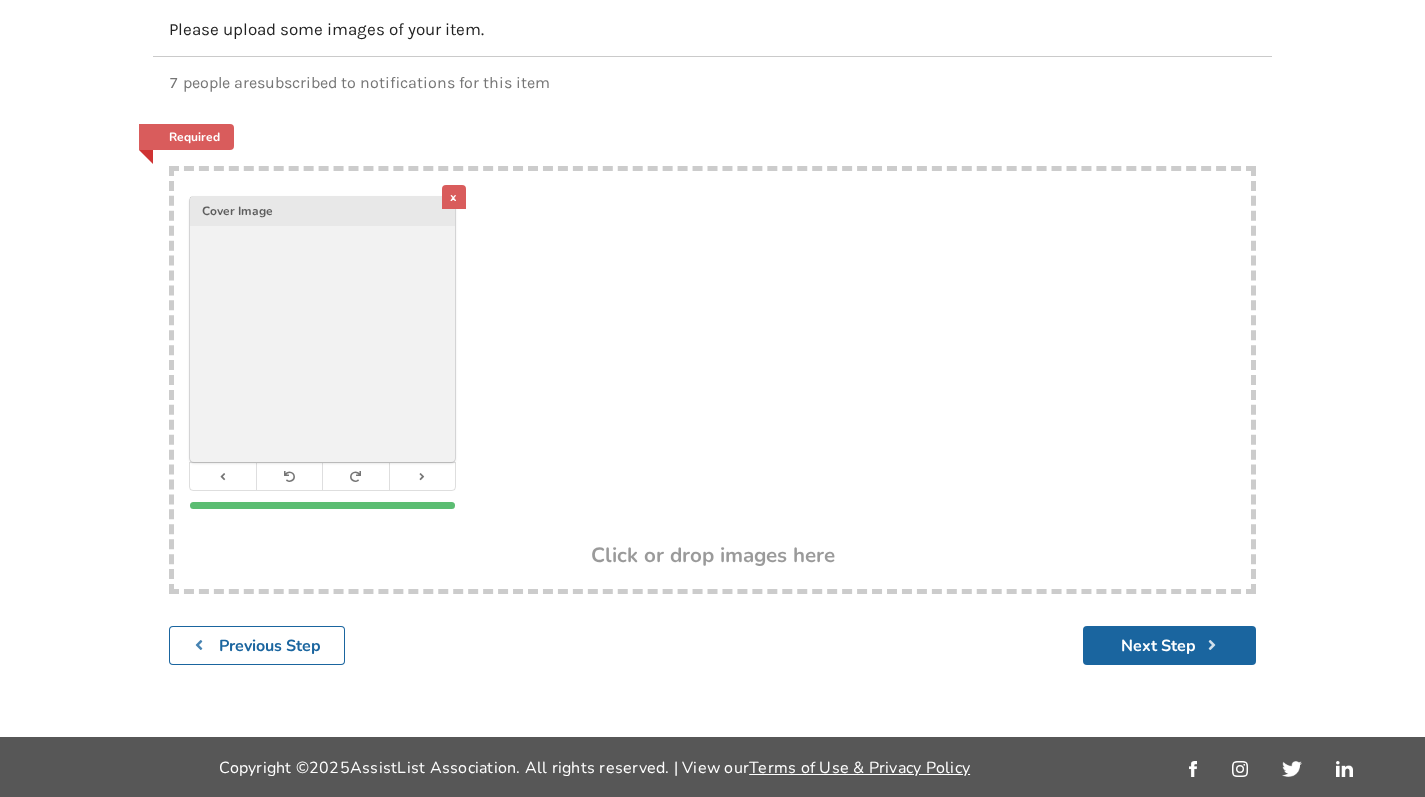 scroll, scrollTop: 207, scrollLeft: 0, axis: vertical 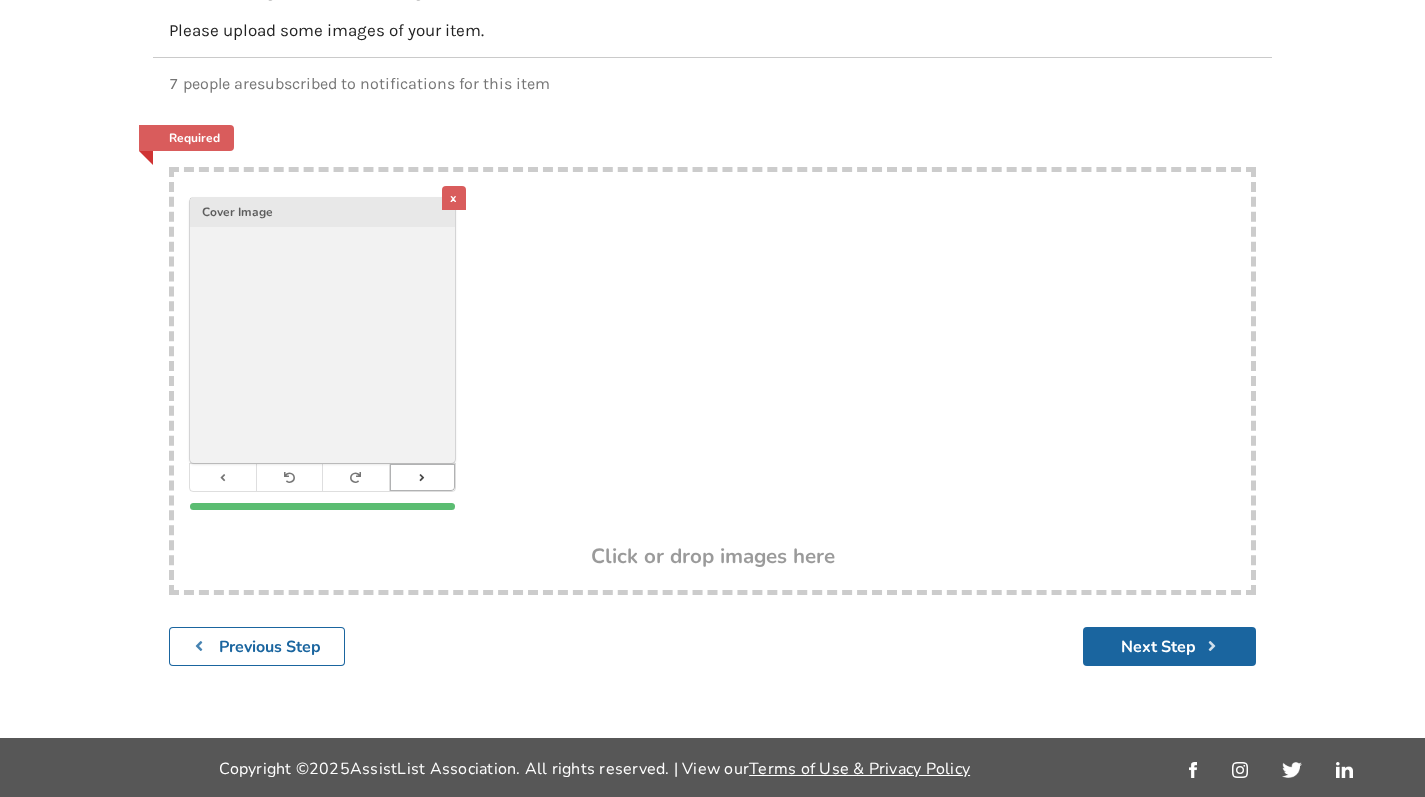 click at bounding box center [422, 477] 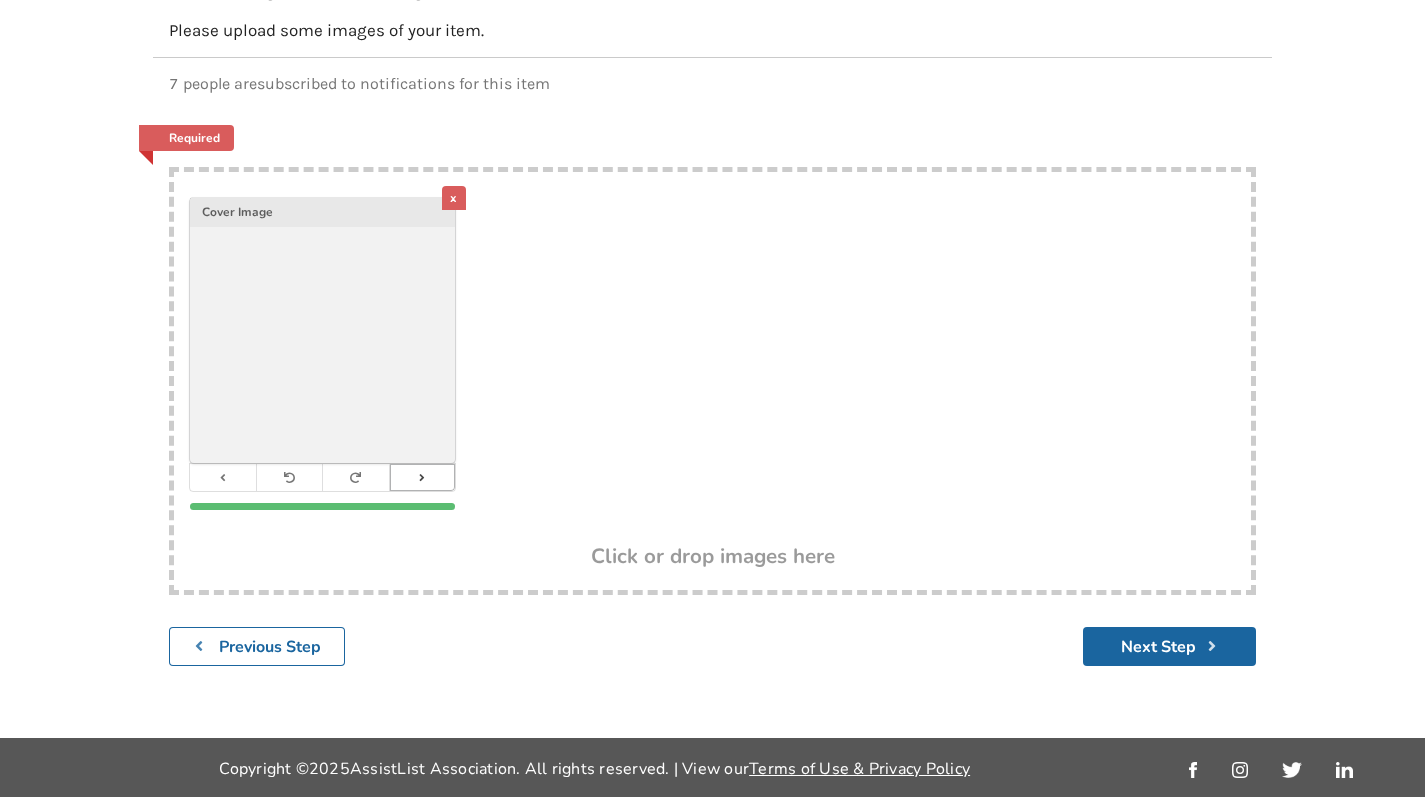 click at bounding box center [422, 477] 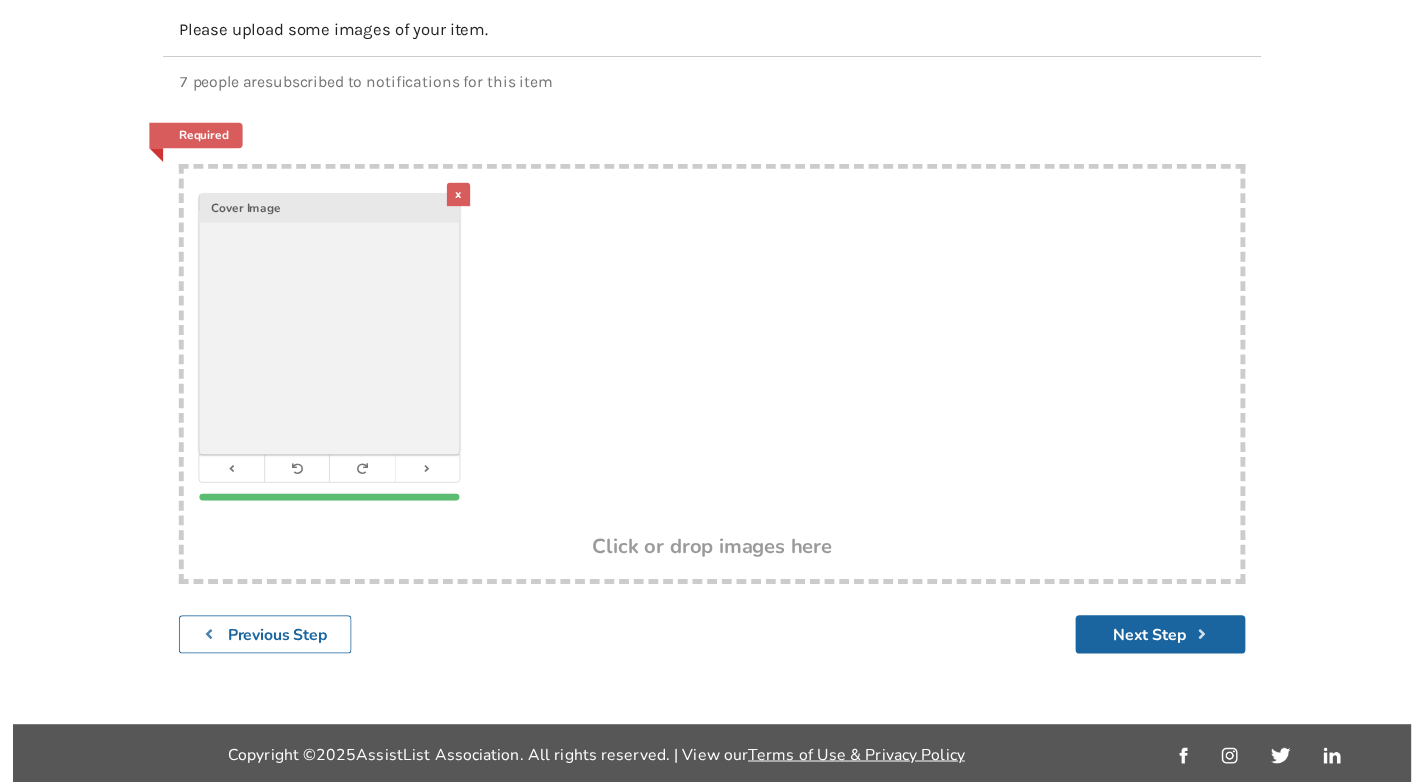 scroll, scrollTop: 169, scrollLeft: 0, axis: vertical 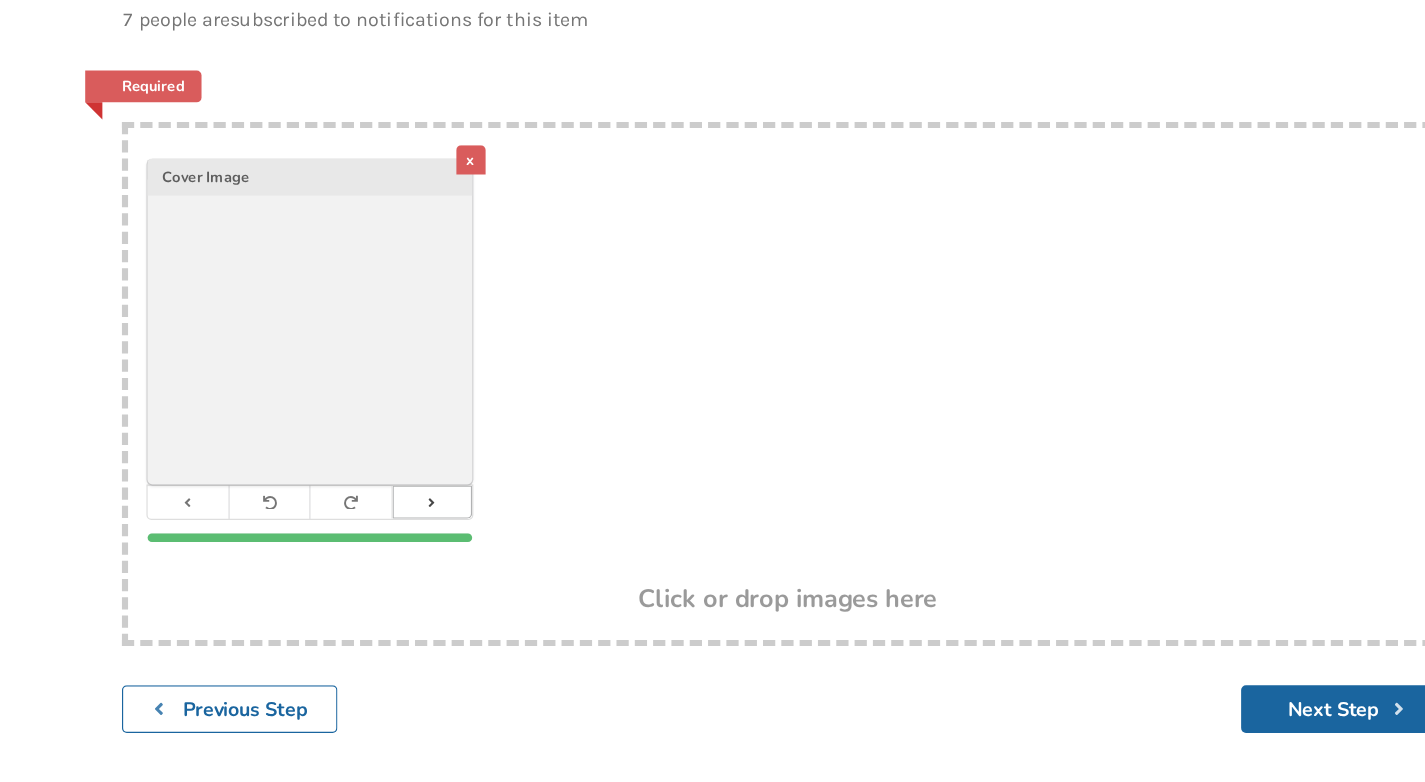 click at bounding box center (422, 515) 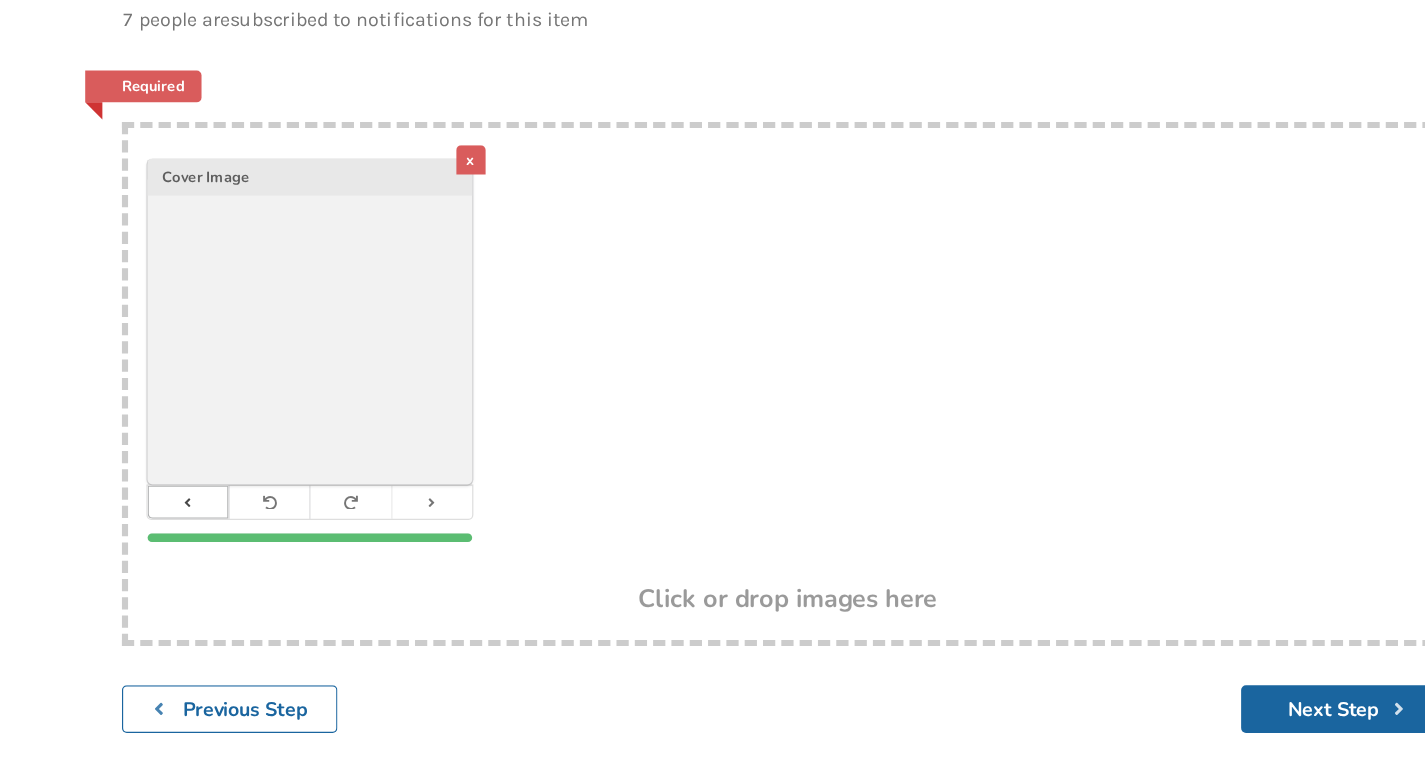click at bounding box center (223, 515) 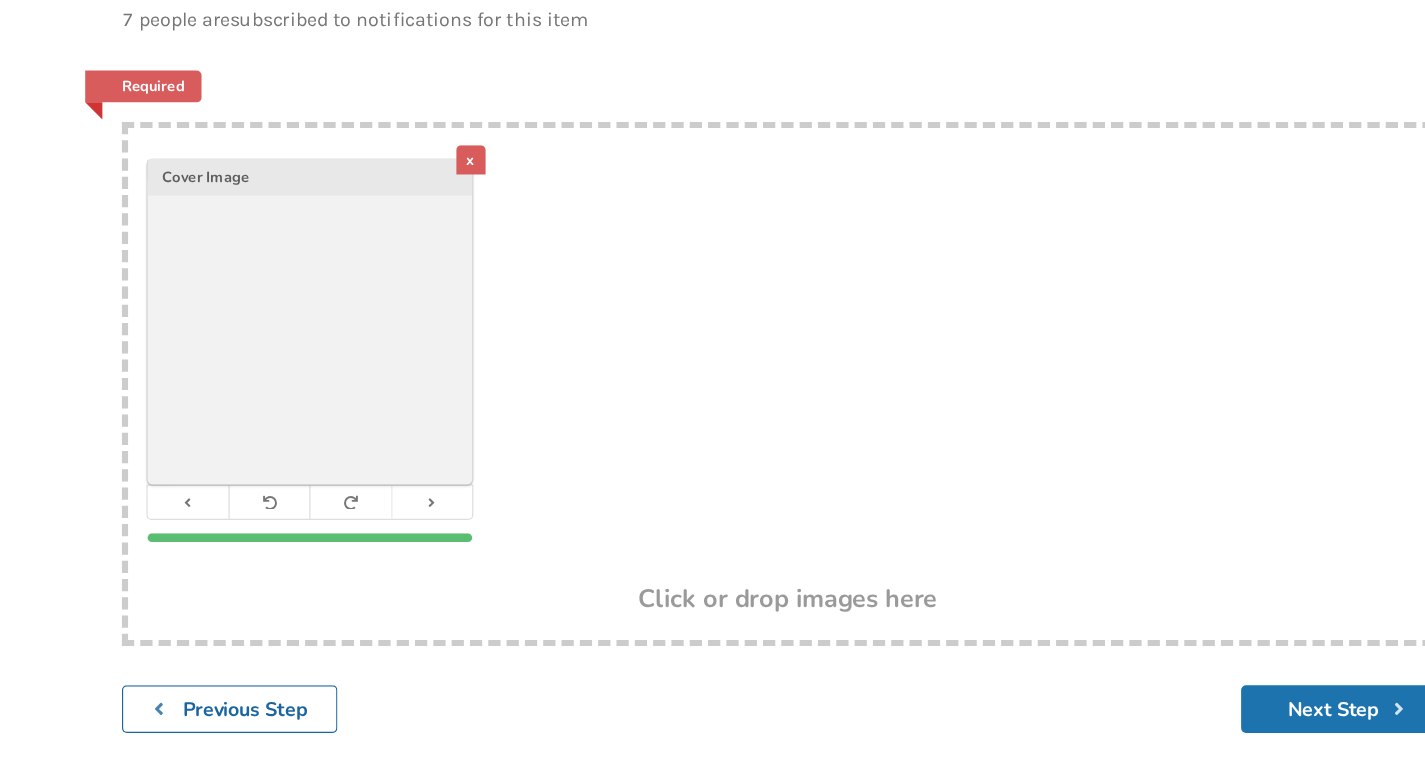 click on "Next Step" at bounding box center [1169, 684] 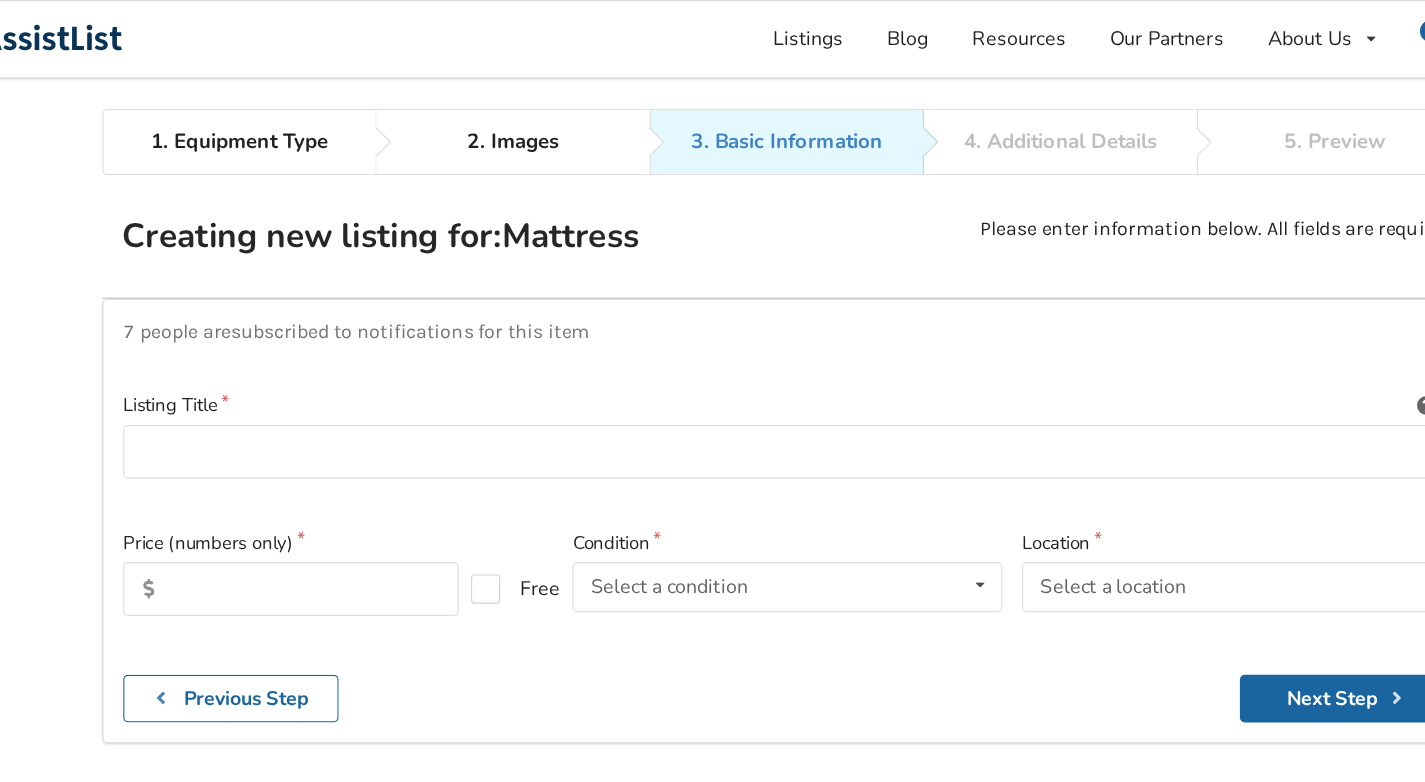 scroll, scrollTop: 0, scrollLeft: 0, axis: both 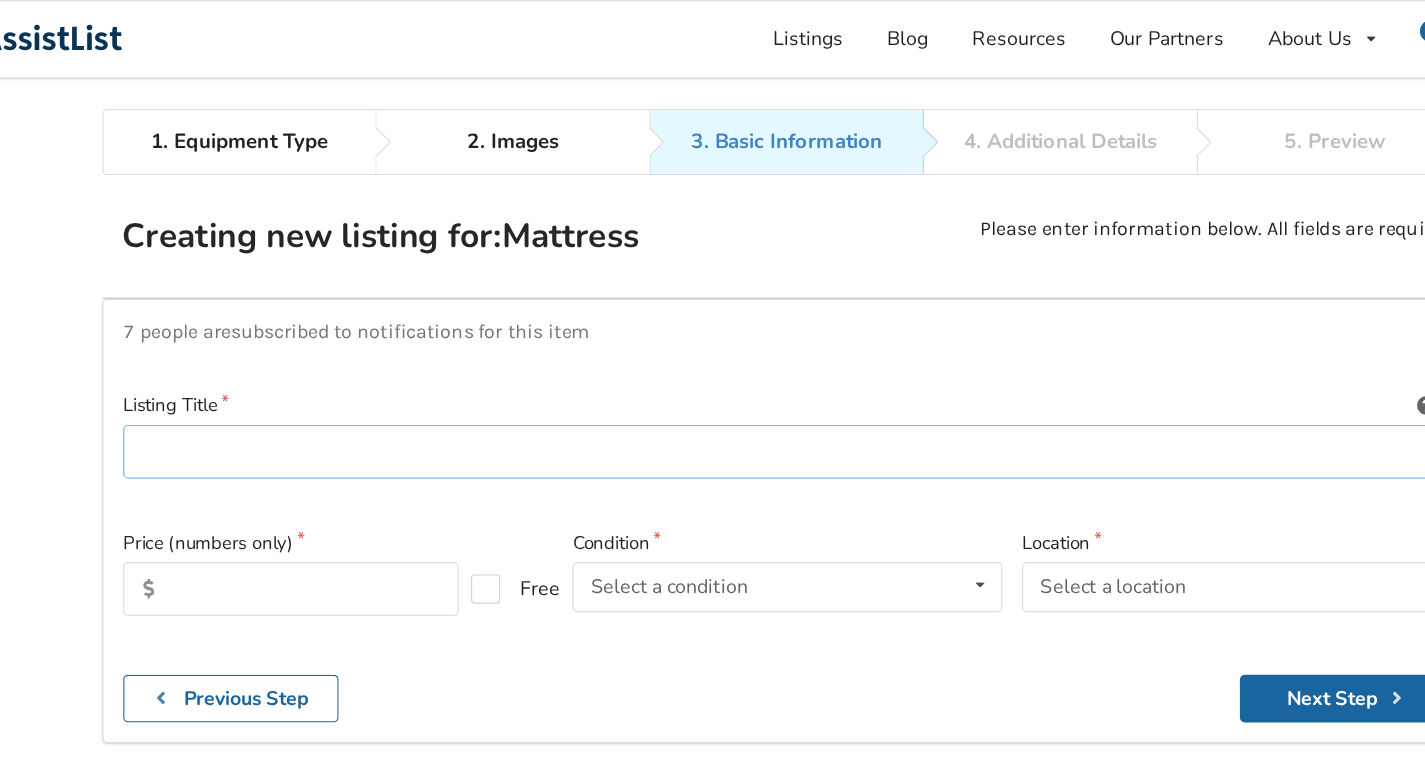 click at bounding box center [712, 369] 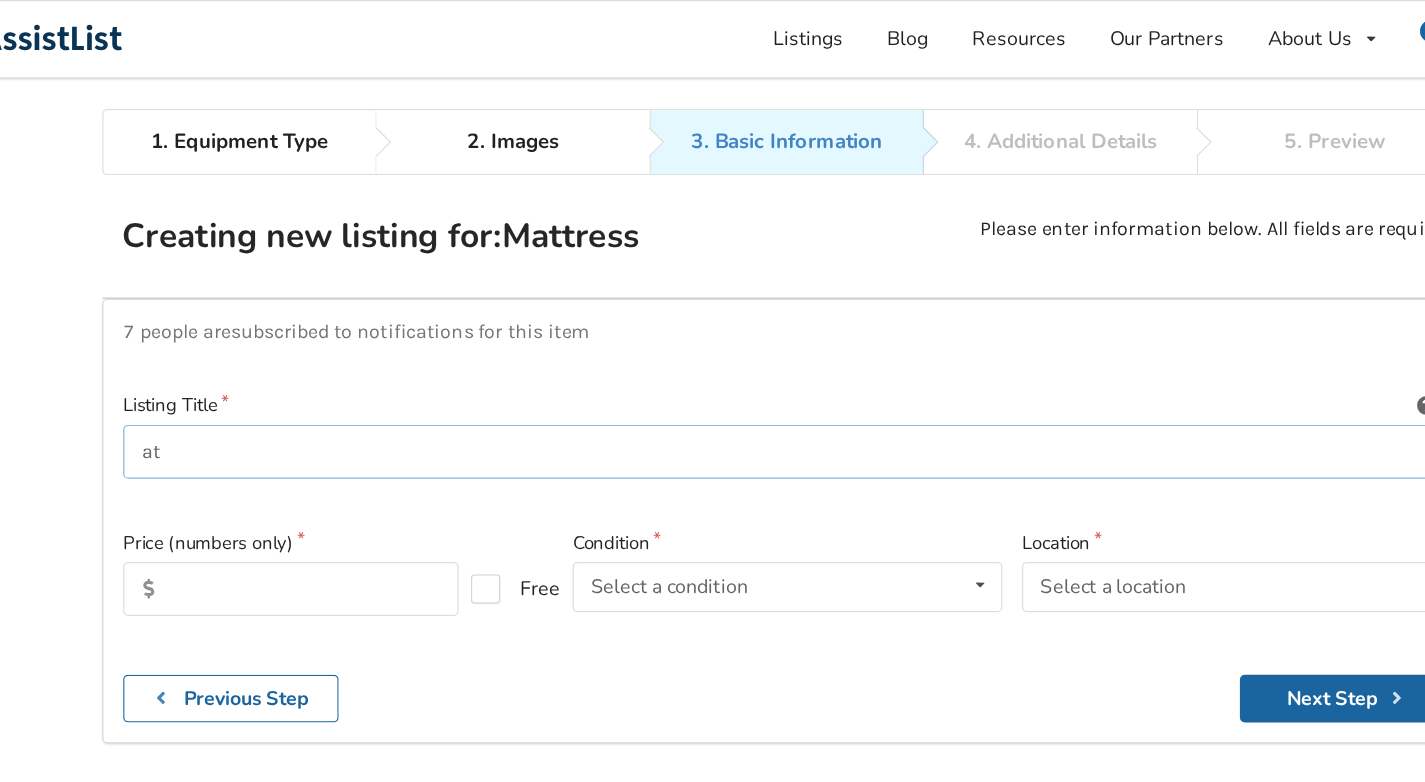 type on "a" 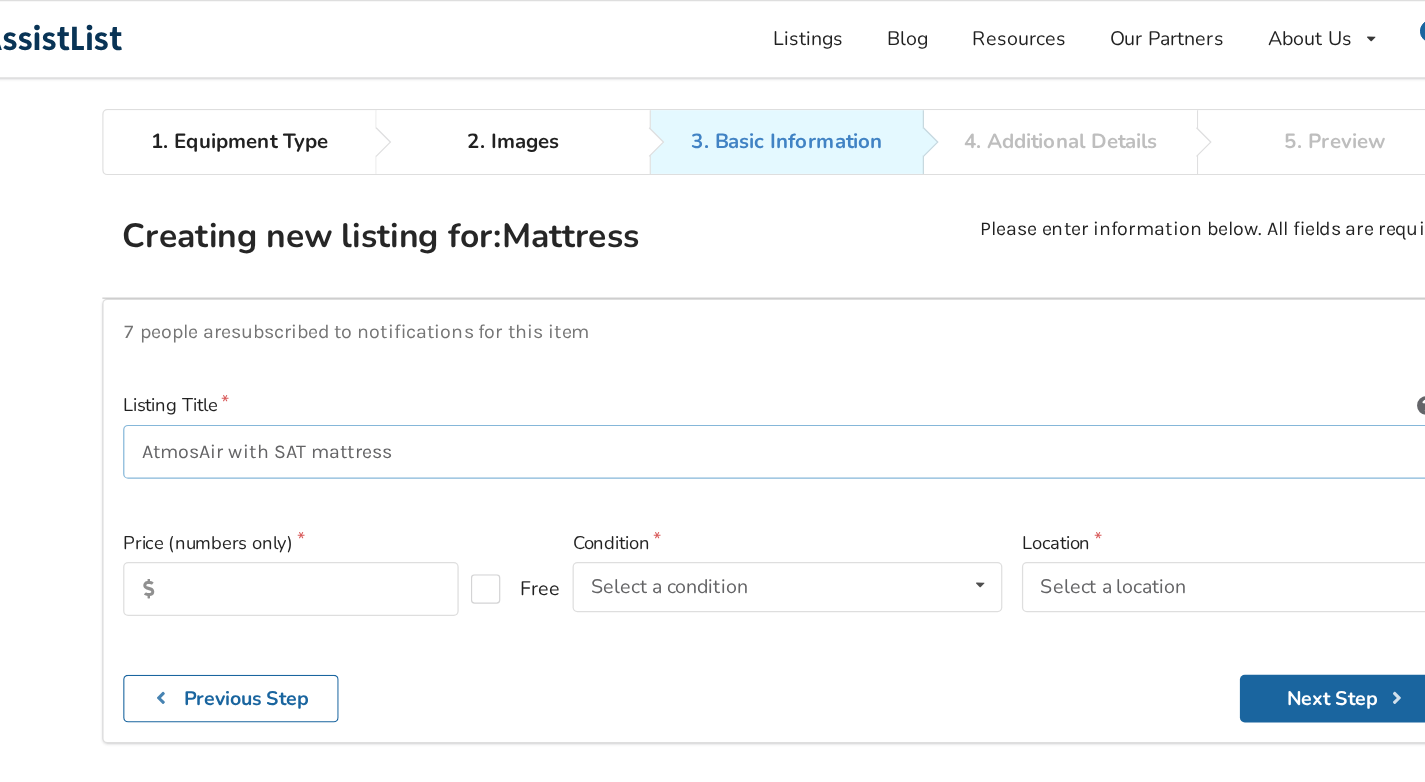 type on "AtmosAir with SAT mattress" 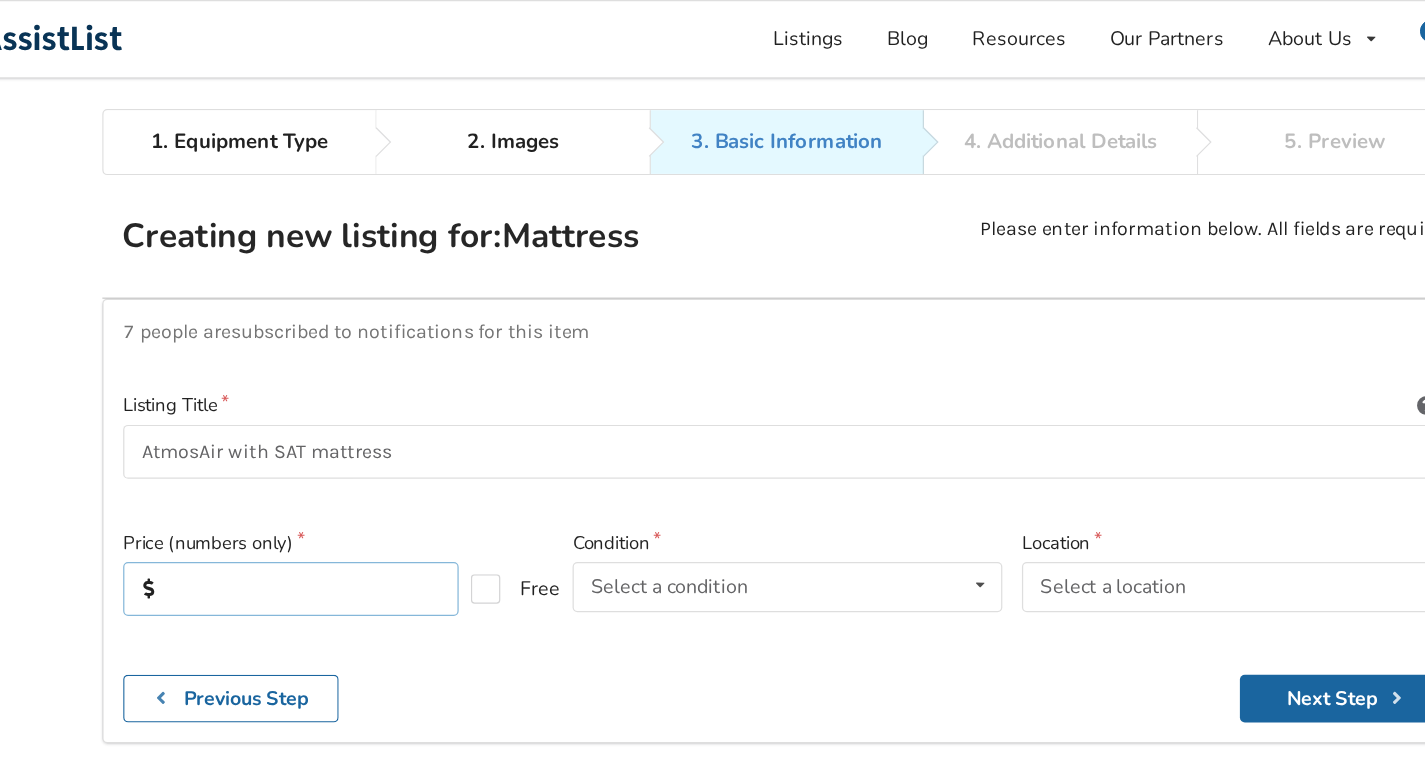 click at bounding box center (307, 481) 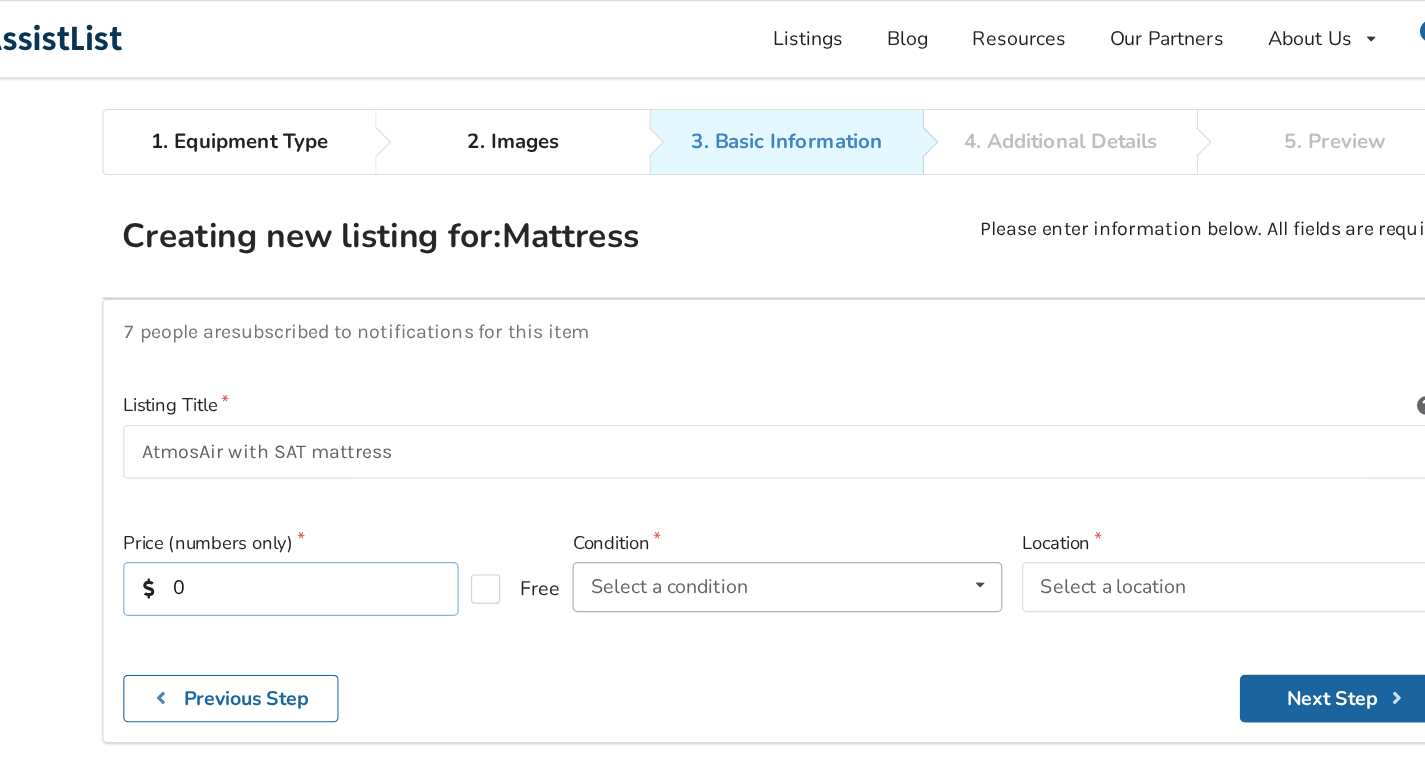 type on "0" 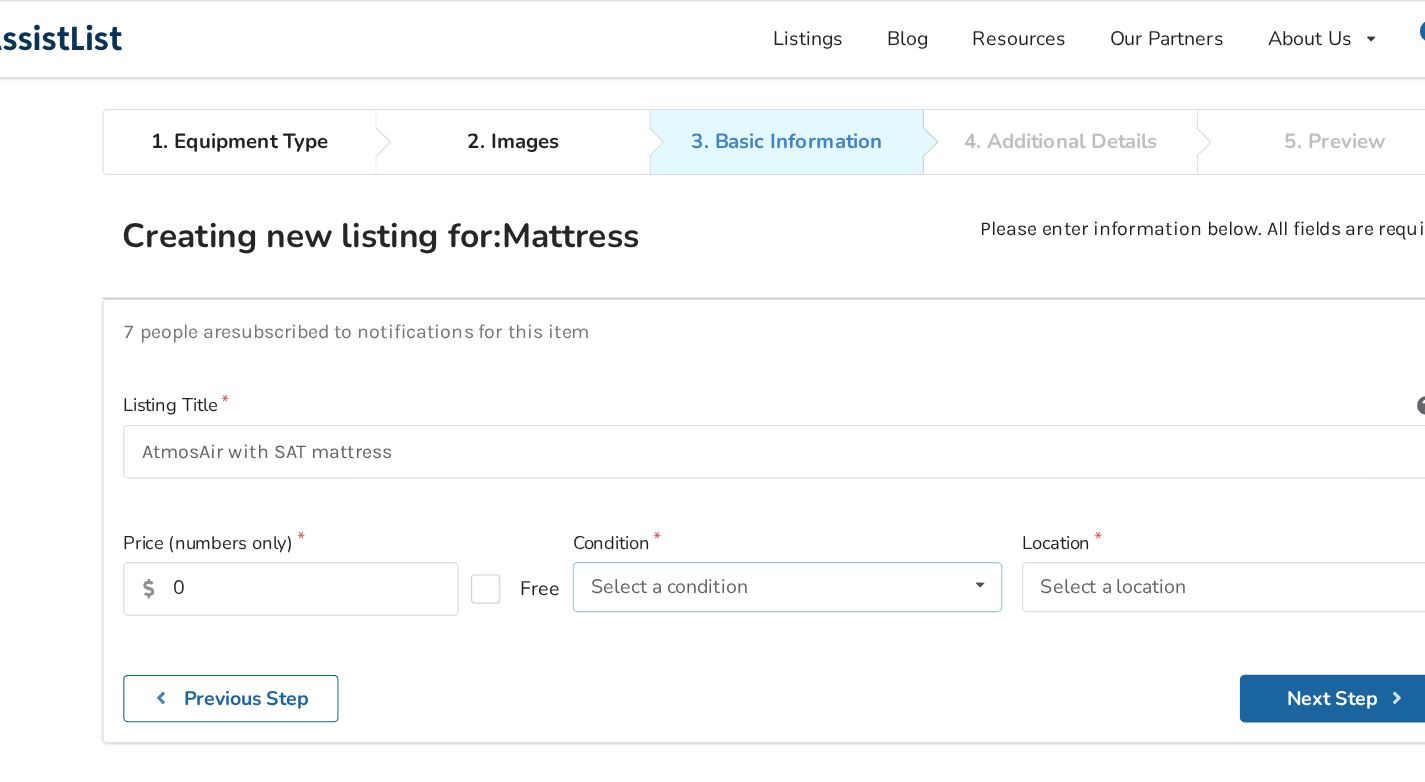 click on "Select a condition" at bounding box center [616, 479] 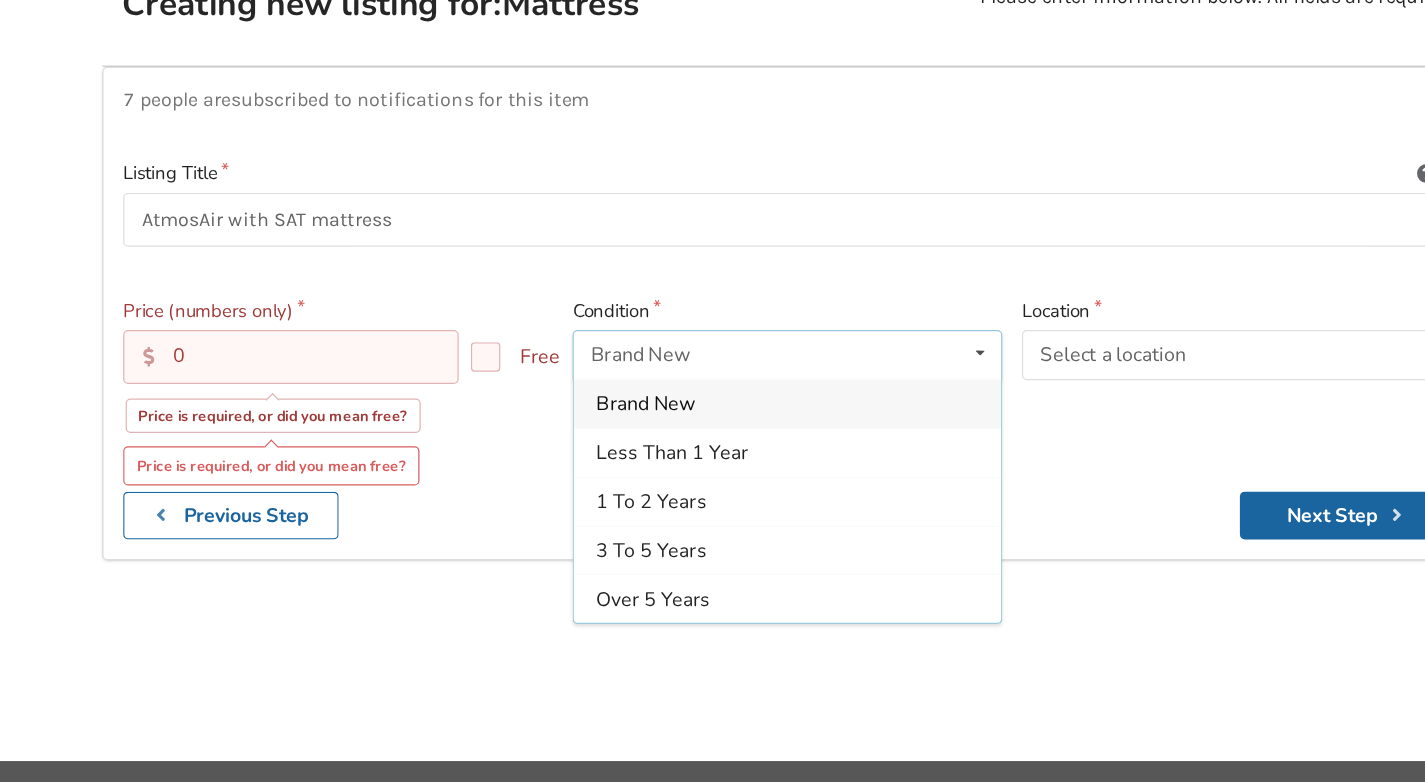 scroll, scrollTop: 49, scrollLeft: 0, axis: vertical 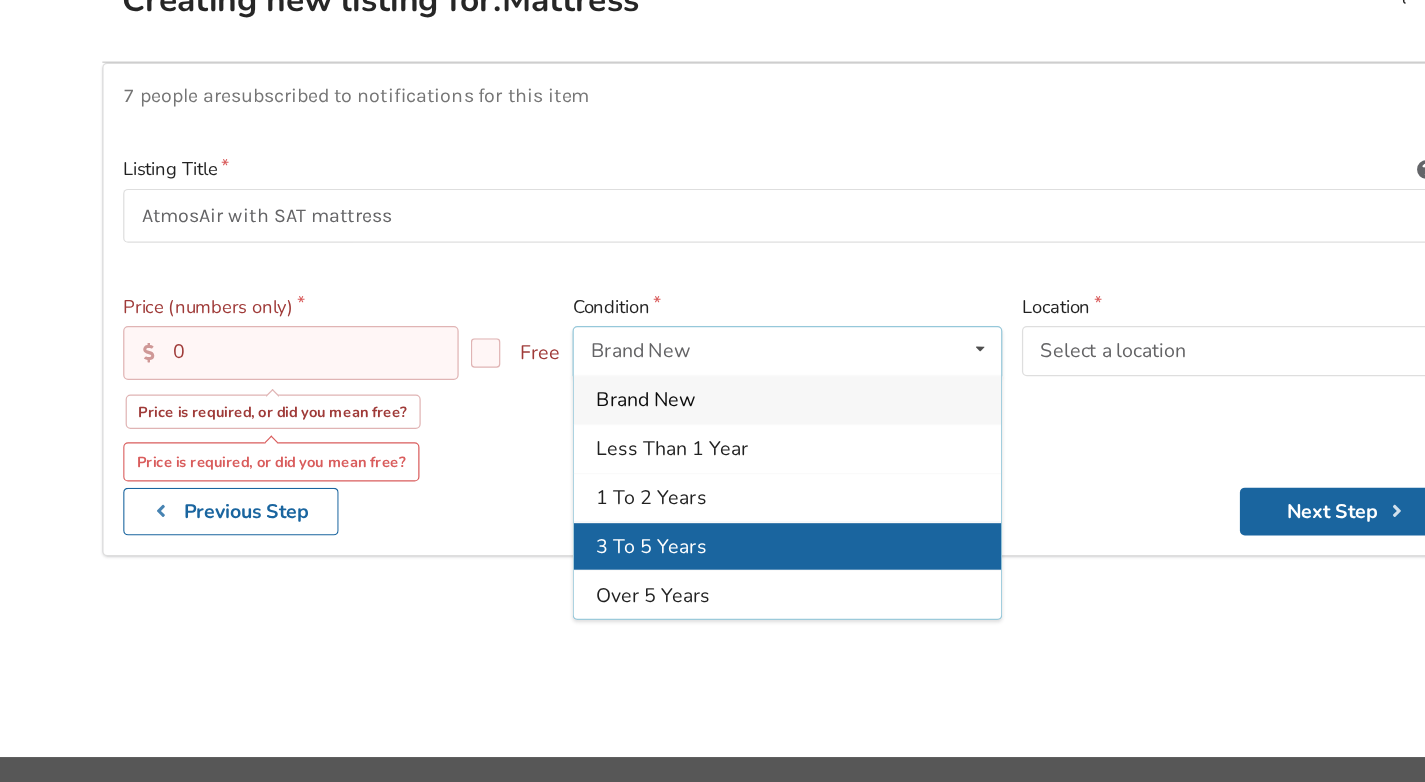 click on "3 To 5 Years" at bounding box center [712, 589] 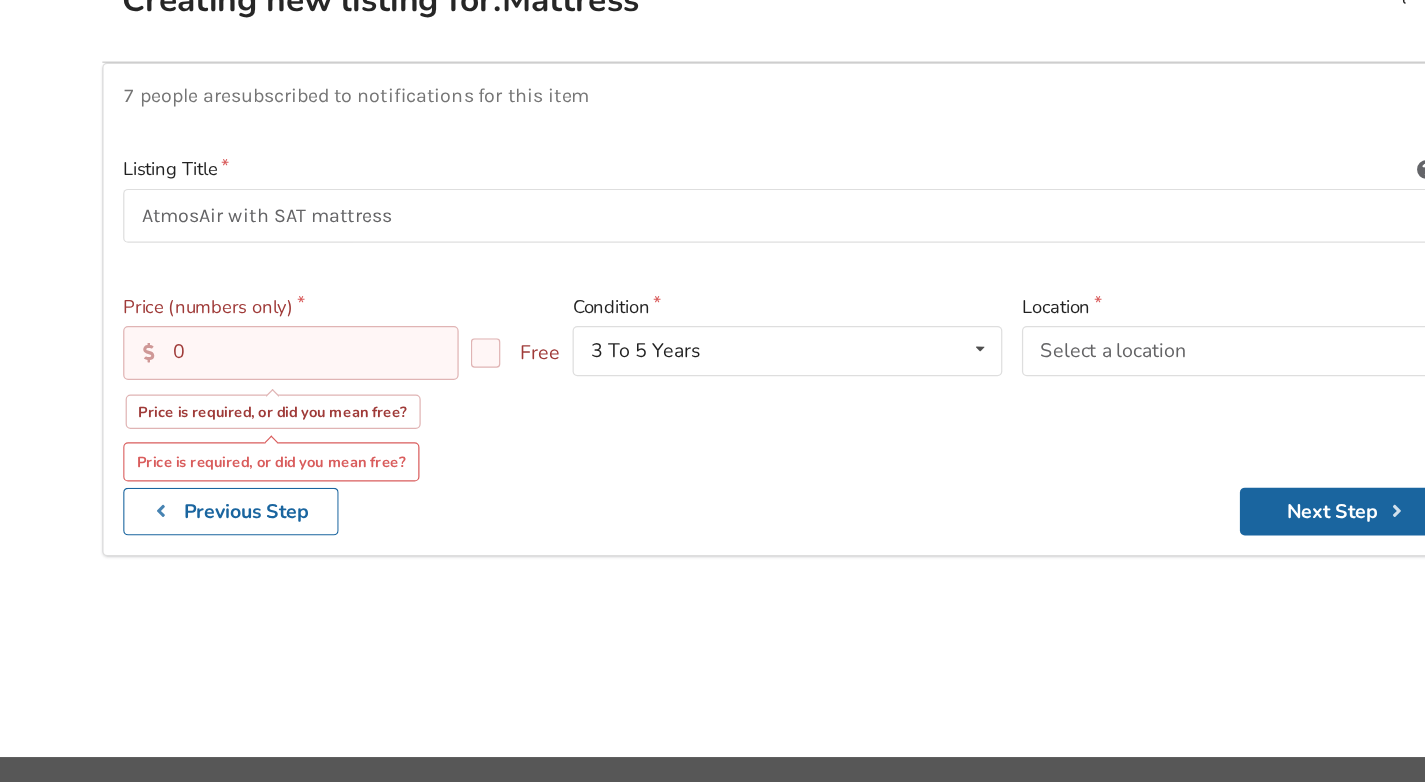 click on "Free" at bounding box center [482, 432] 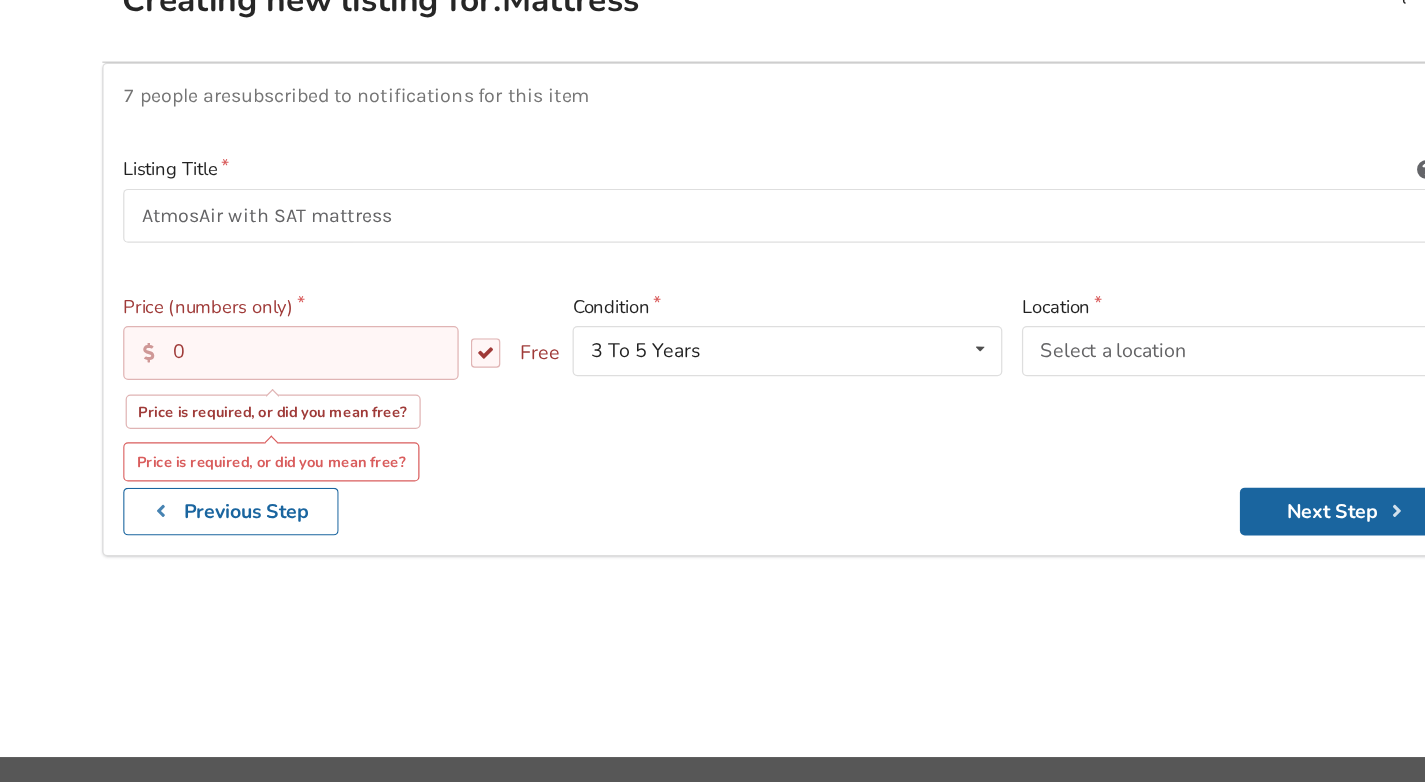checkbox on "true" 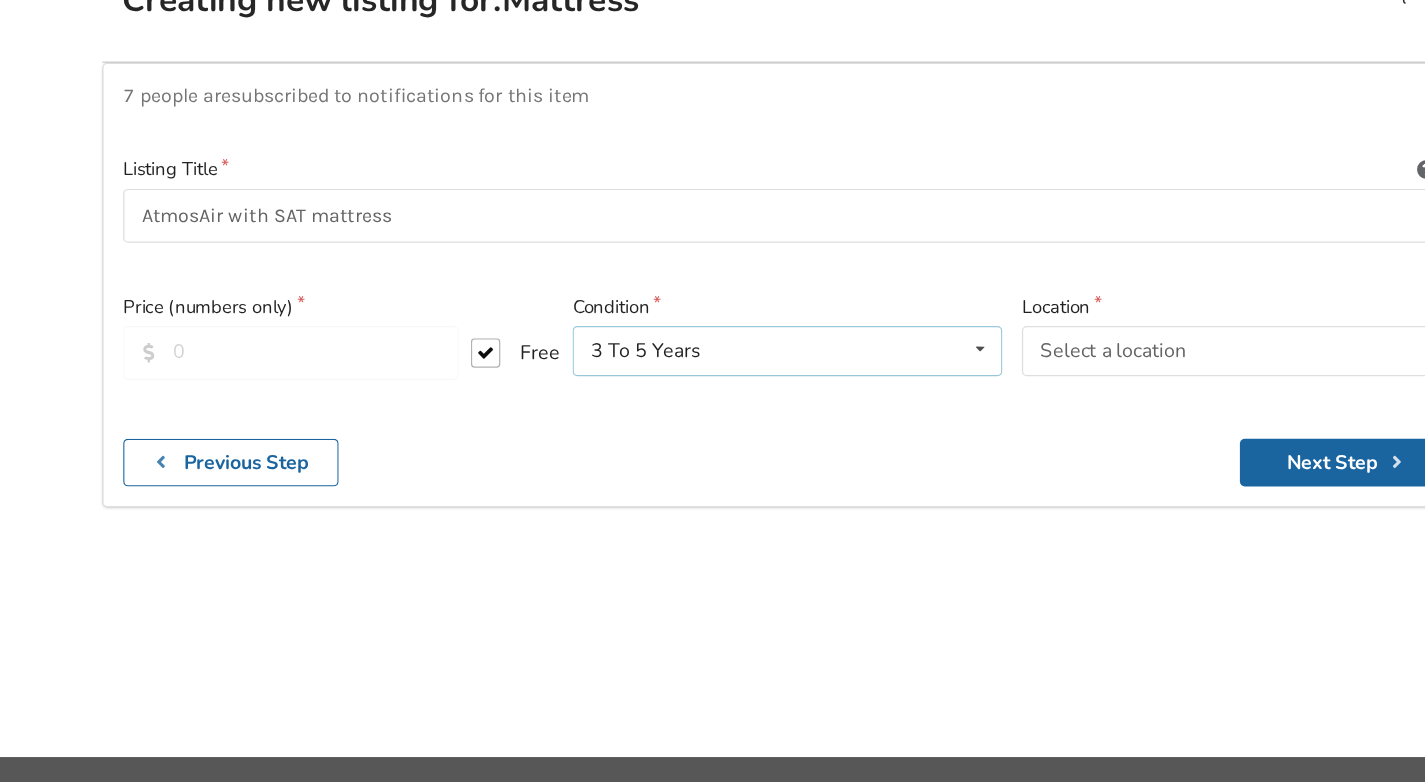 click on "3 To 5 Years Brand New Less Than 1 Year 1 To 2 Years 3 To 5 Years Over 5 Years" at bounding box center [712, 430] 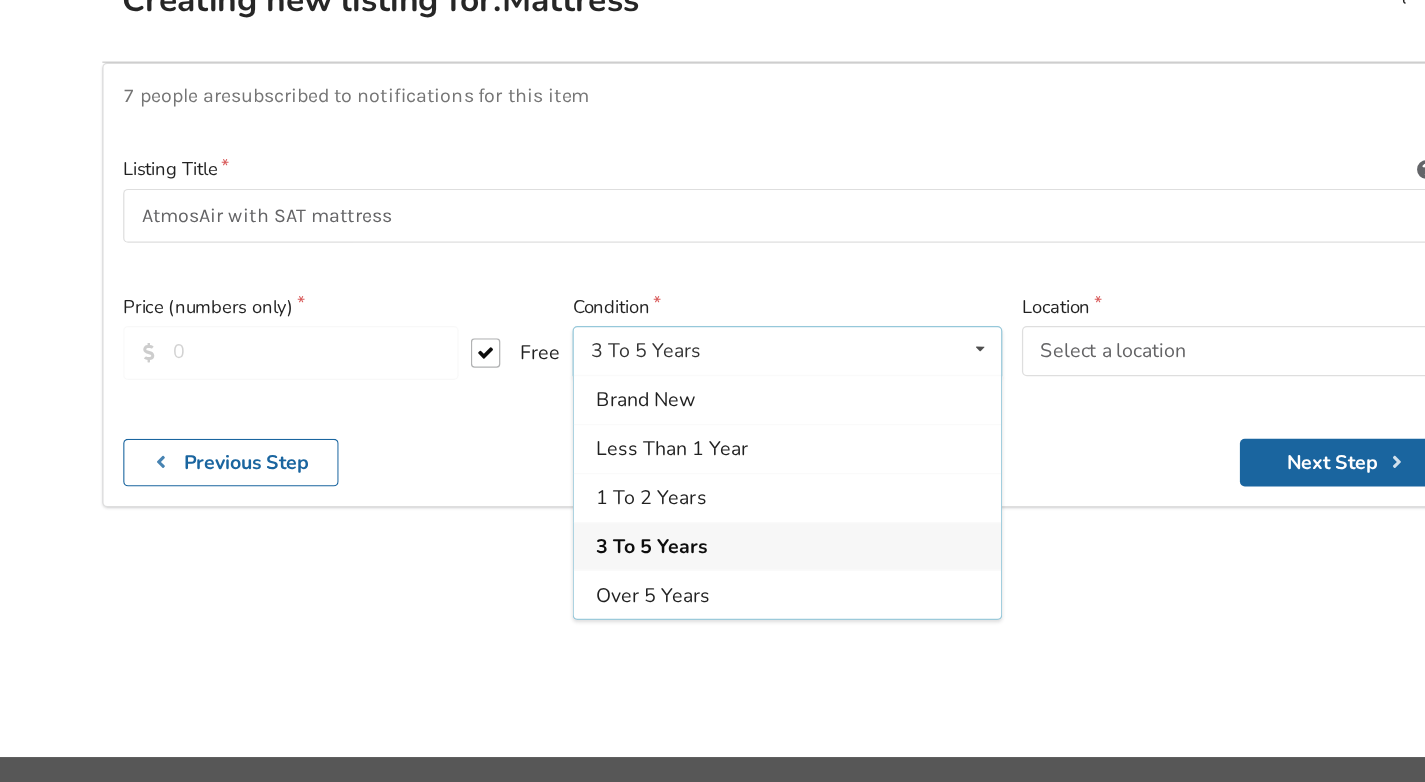 click on "3 To 5 Years" at bounding box center [712, 589] 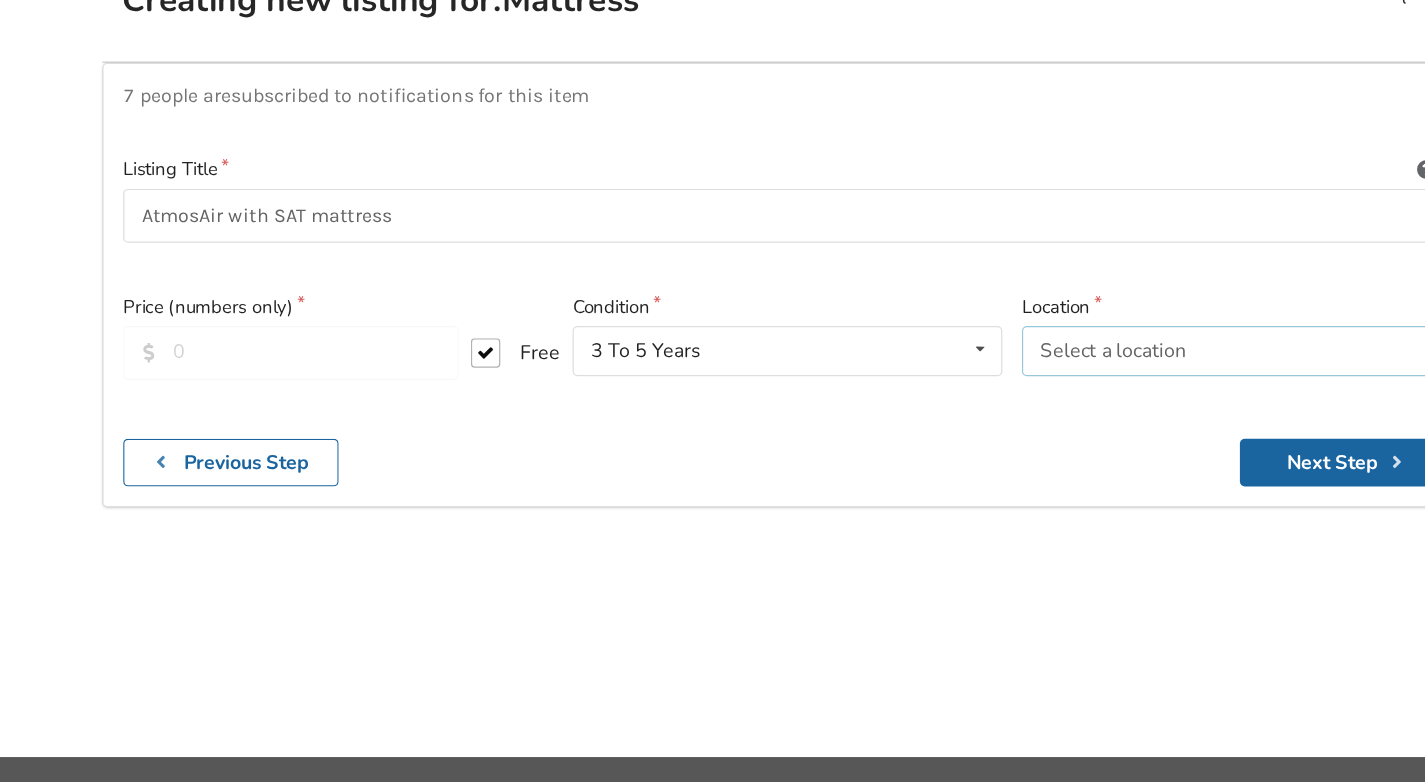 click on "Select a location" at bounding box center [978, 430] 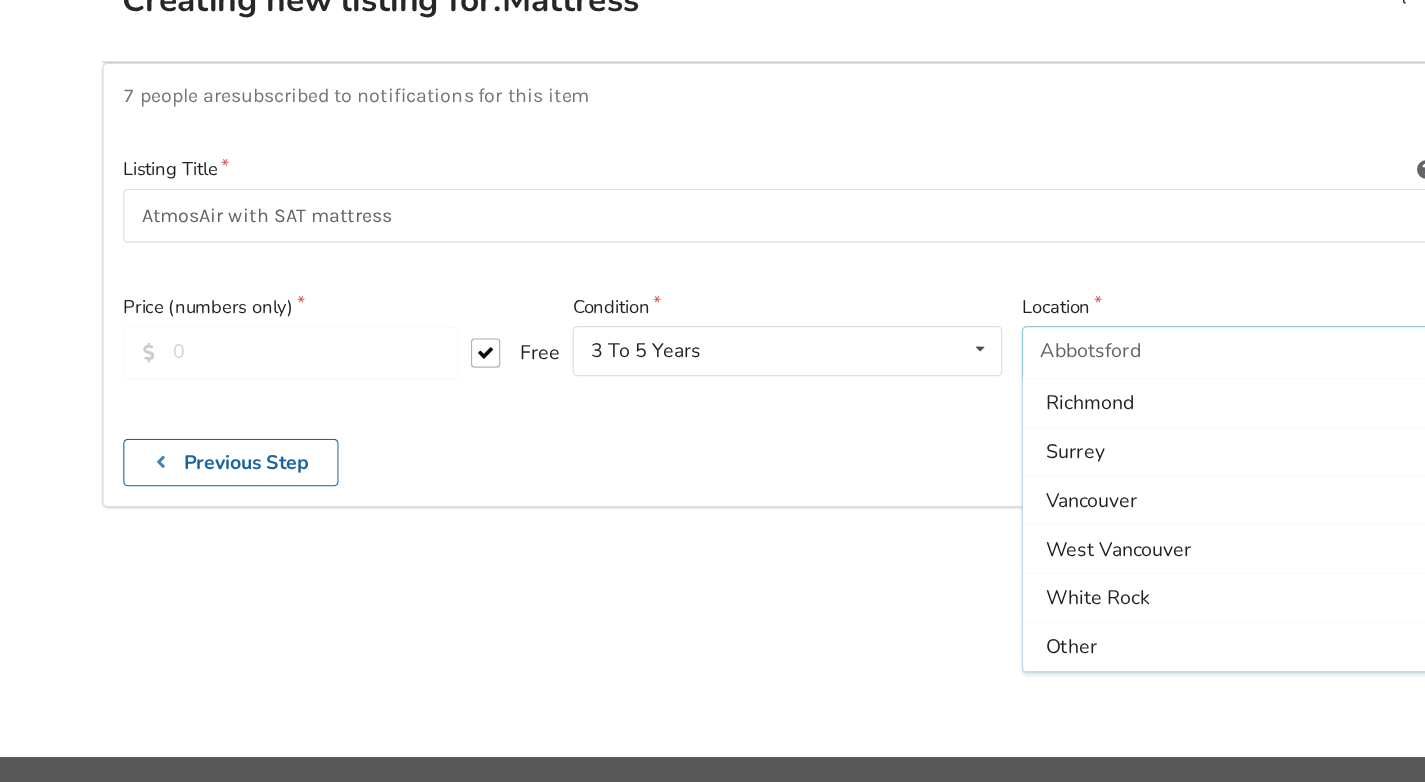 scroll, scrollTop: 595, scrollLeft: 0, axis: vertical 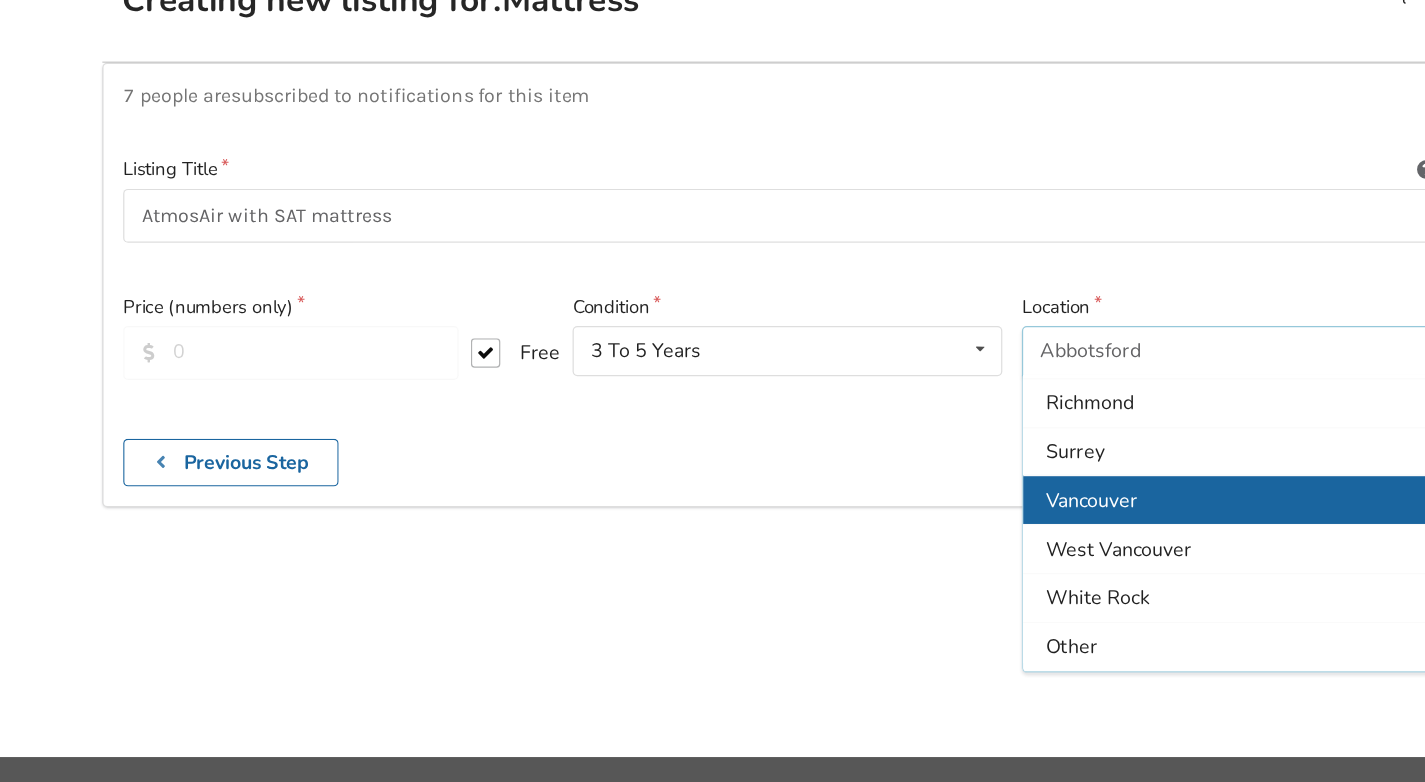 click on "Vancouver" at bounding box center (1079, 552) 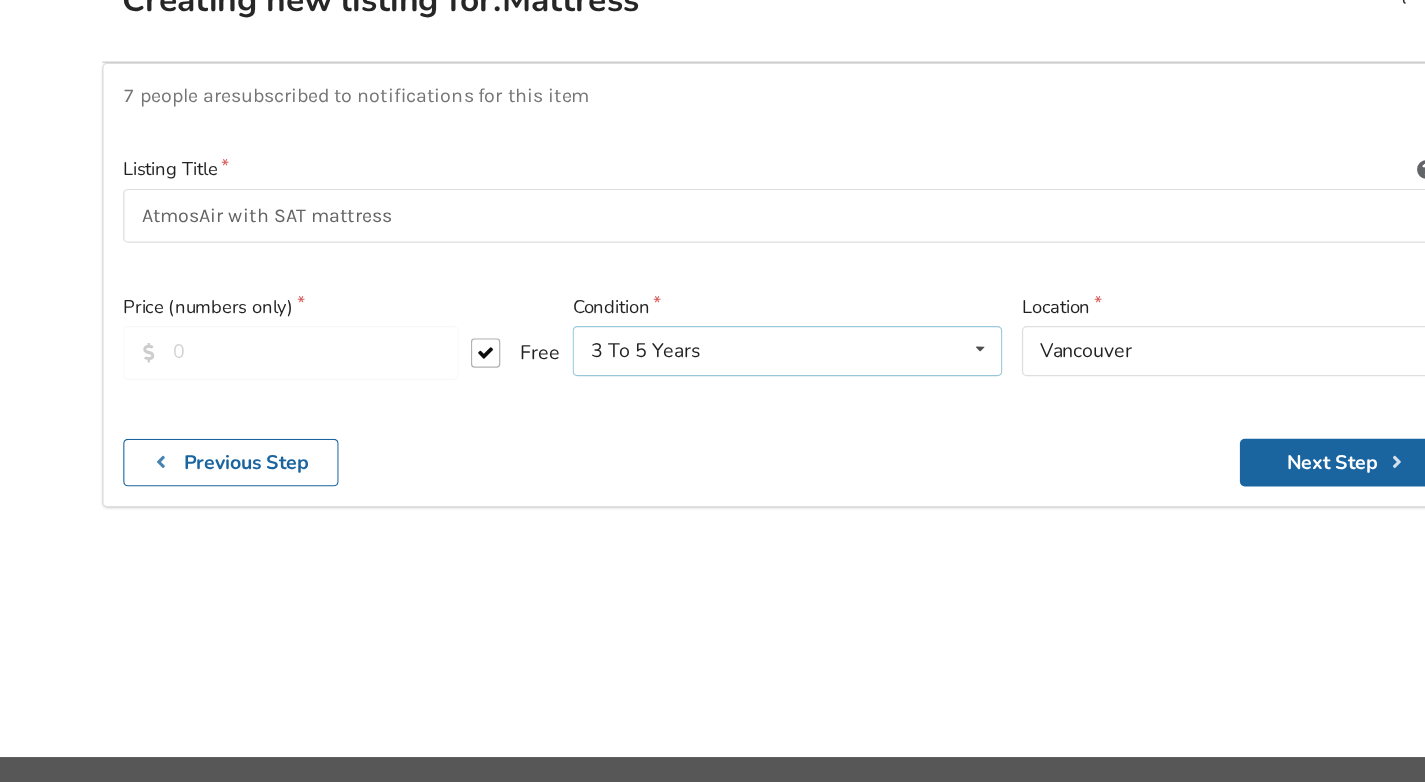 click on "3 To 5 Years Brand New Less Than 1 Year 1 To 2 Years 3 To 5 Years Over 5 Years" at bounding box center [712, 430] 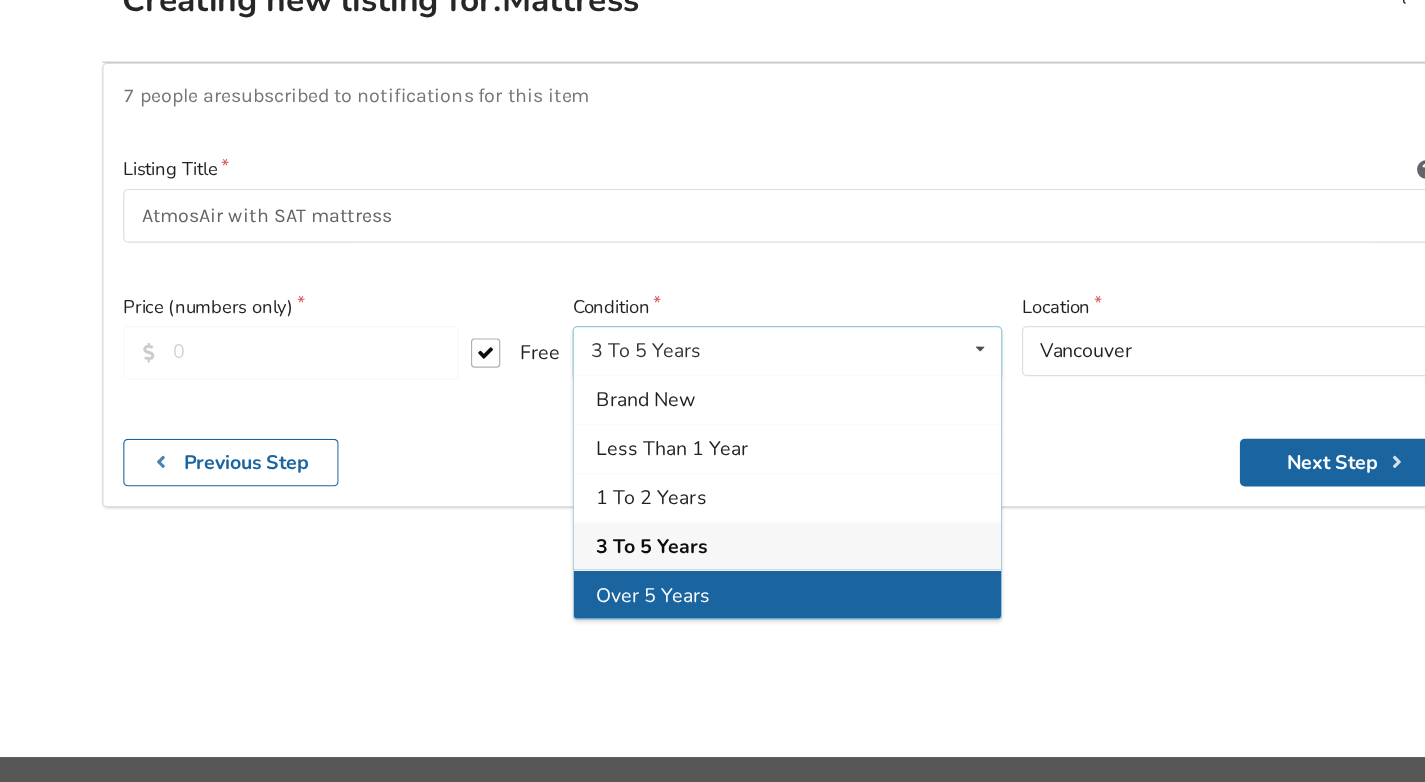 click on "Over 5 Years" at bounding box center (712, 629) 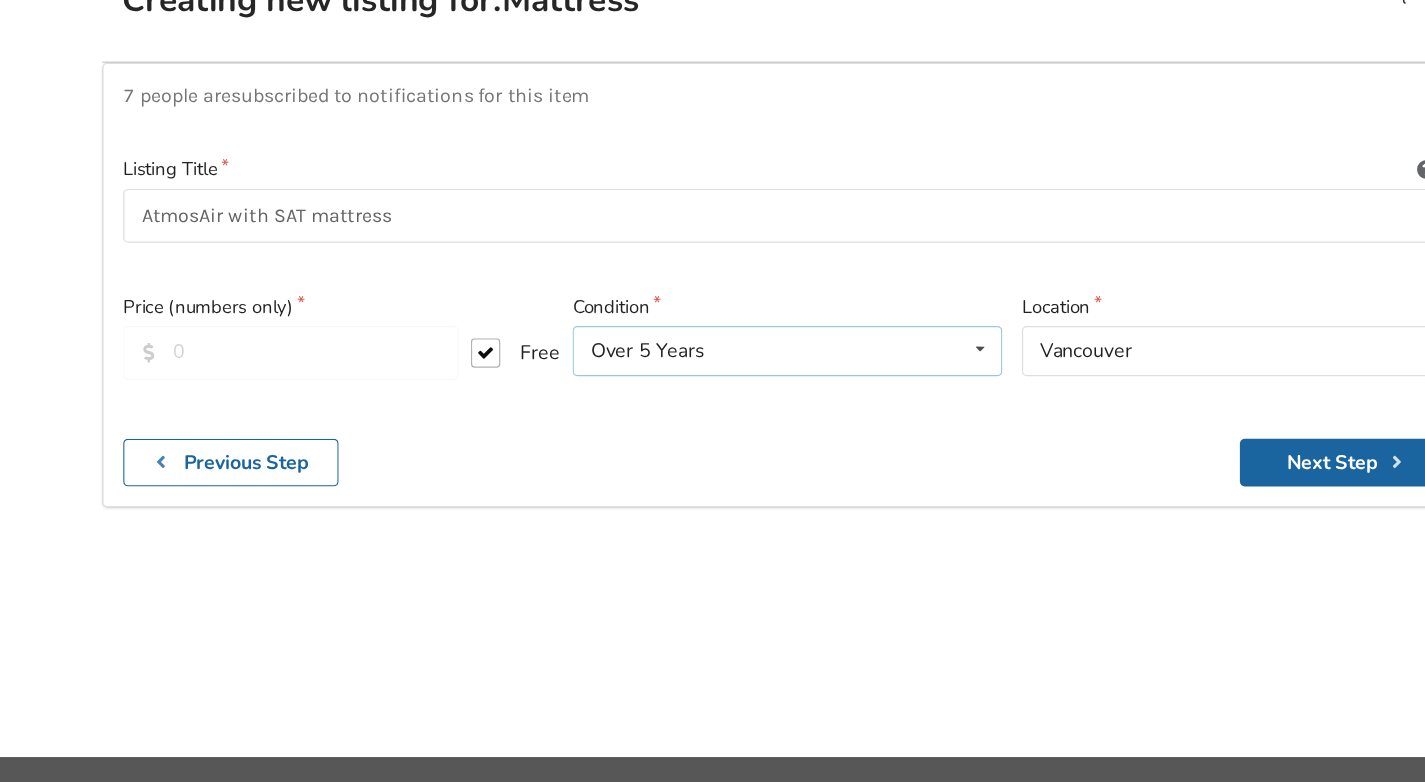 click on "Over 5 Years Brand New Less Than 1 Year 1 To 2 Years 3 To 5 Years Over 5 Years" at bounding box center [712, 430] 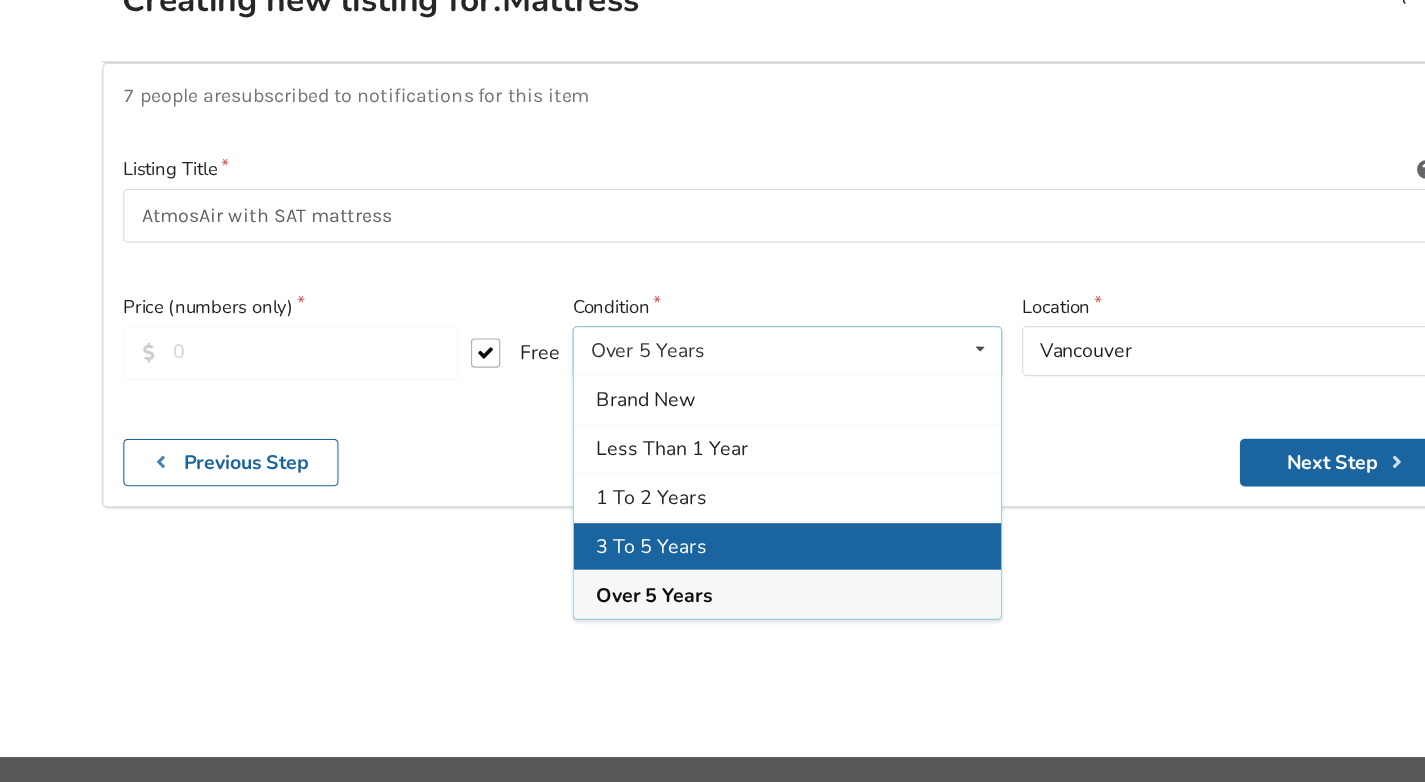 click on "3 To 5 Years" at bounding box center (712, 589) 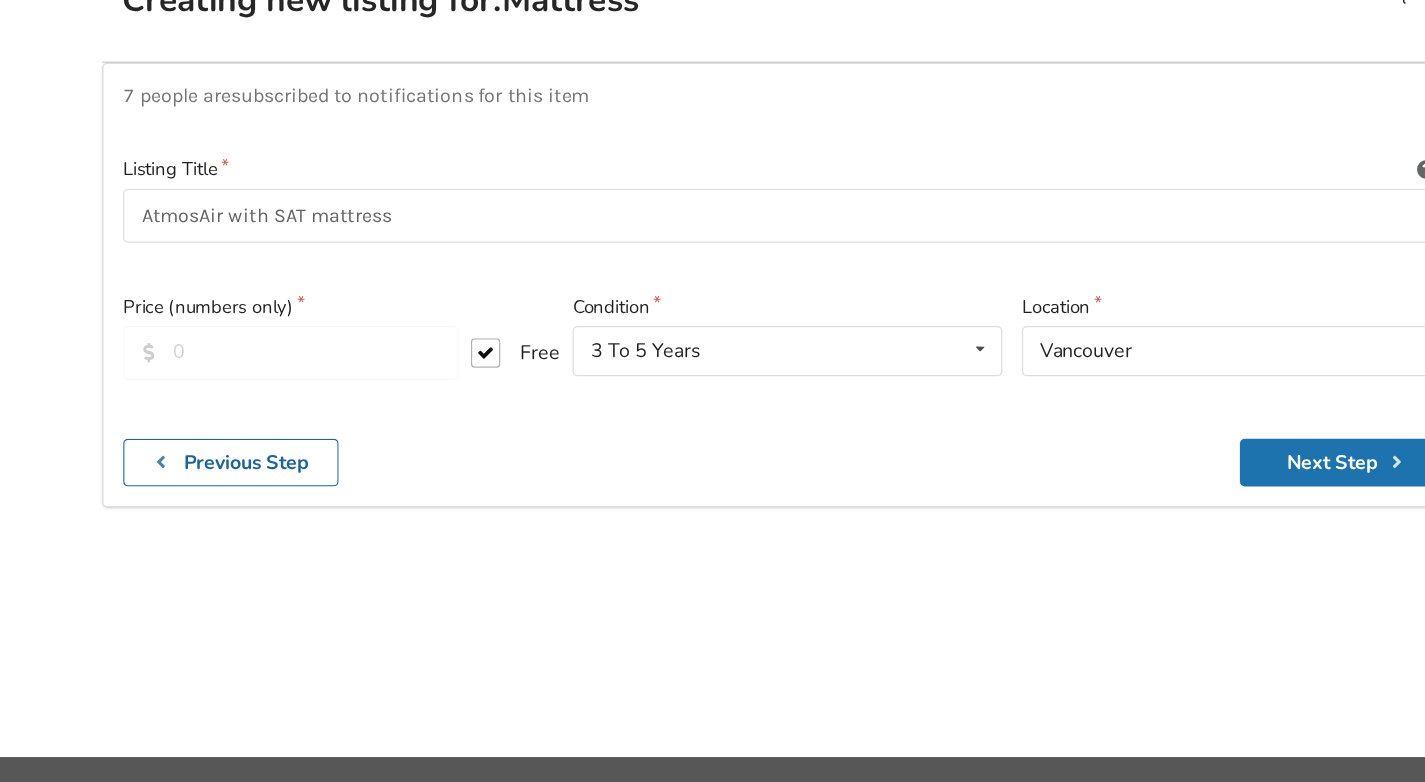 click on "Next Step" at bounding box center [1168, 521] 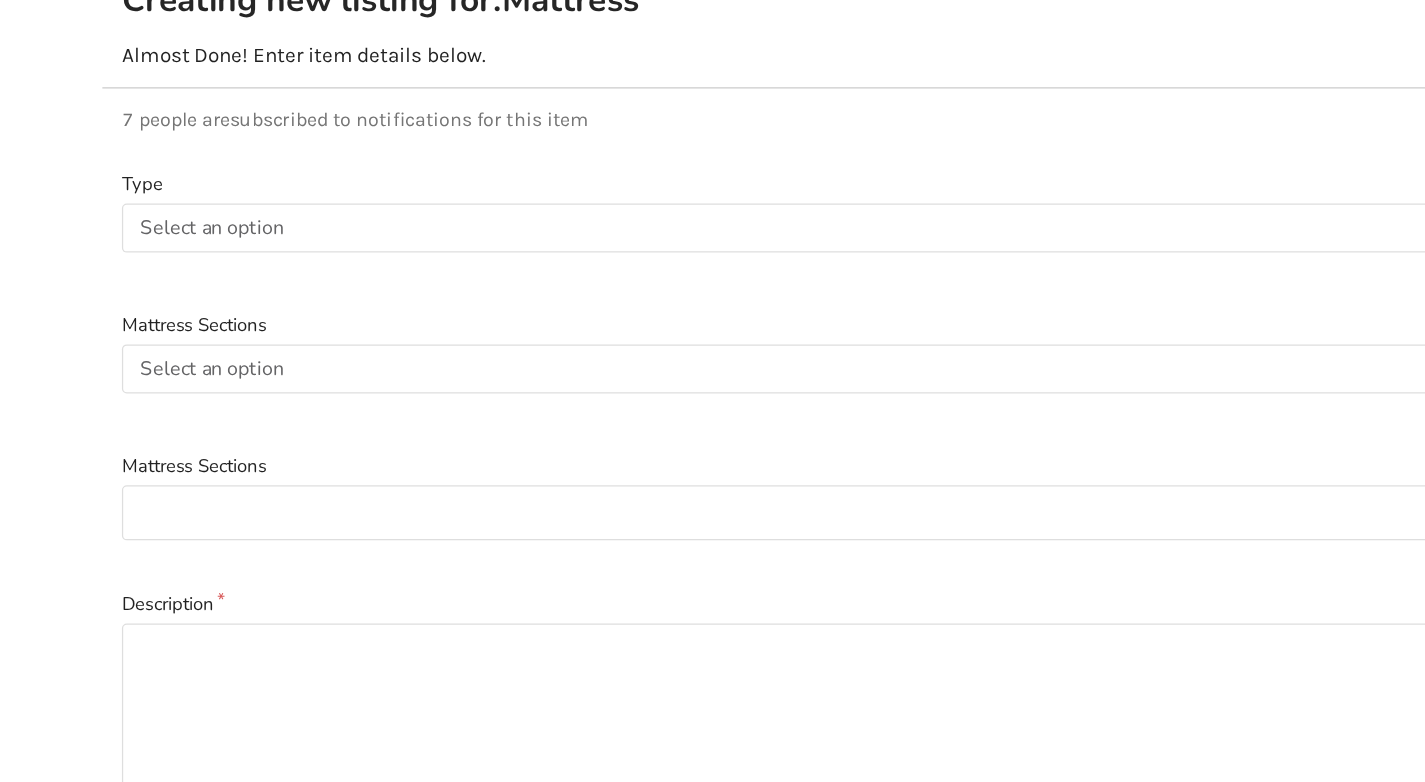 click on "Type" at bounding box center (712, 294) 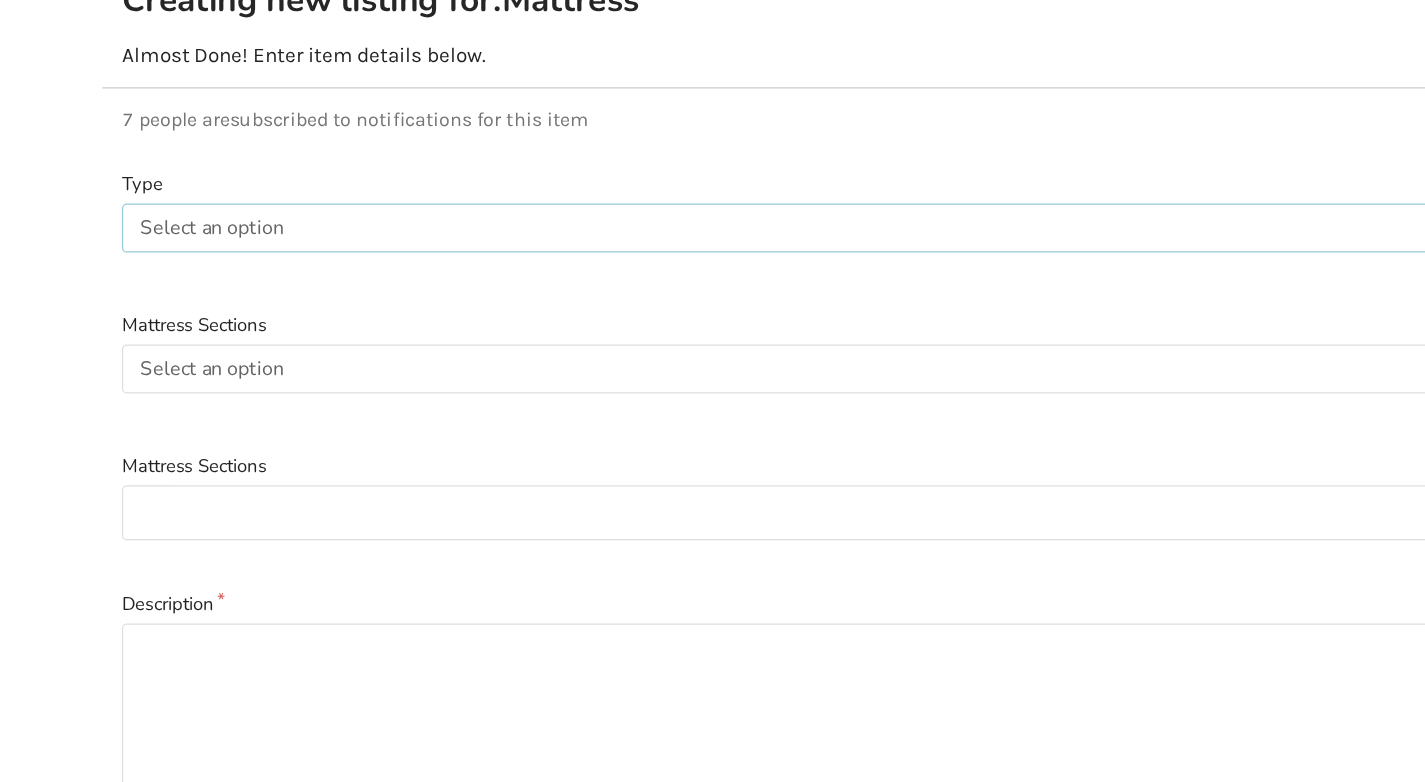 click on "Select an option Foam Gel Low Air loss Alternating presure Air" at bounding box center (712, 330) 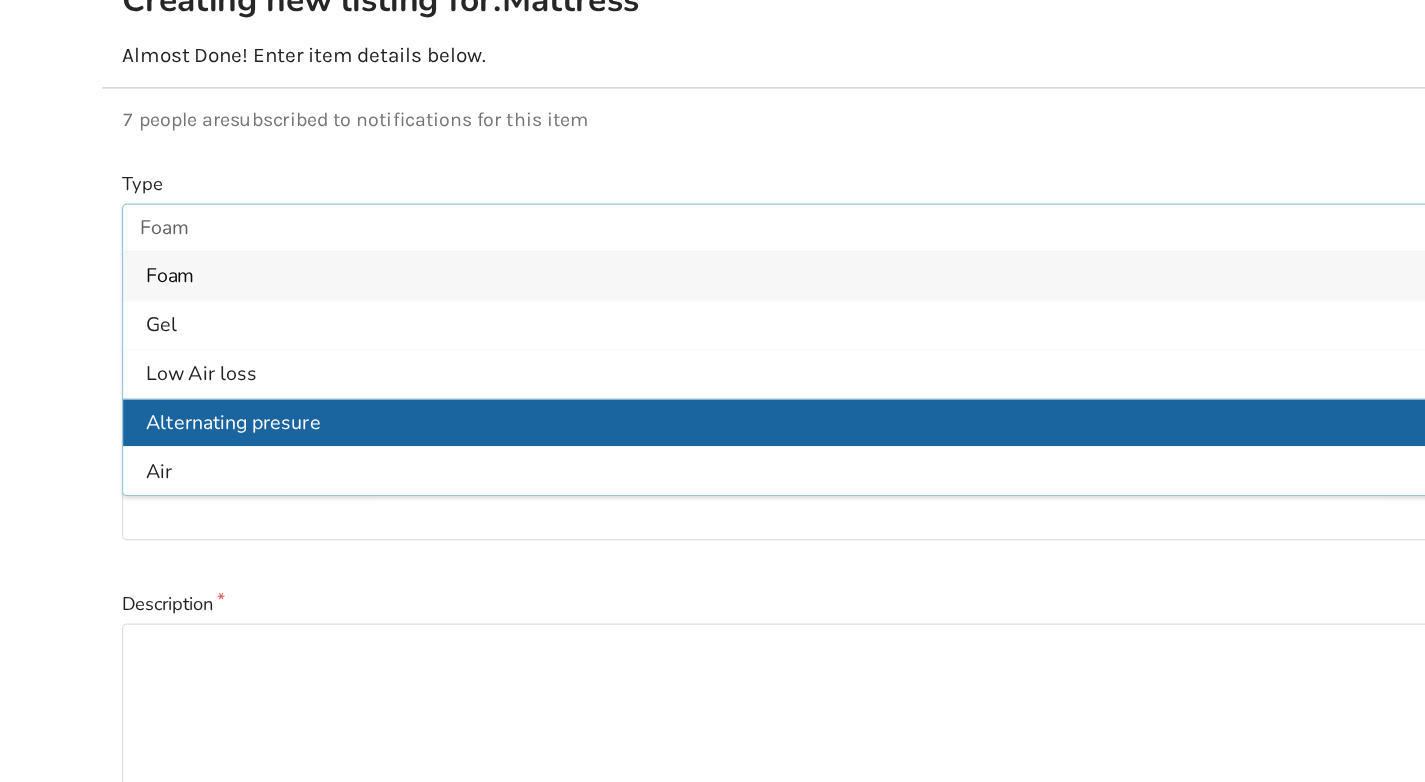 click on "Alternating presure" at bounding box center (712, 489) 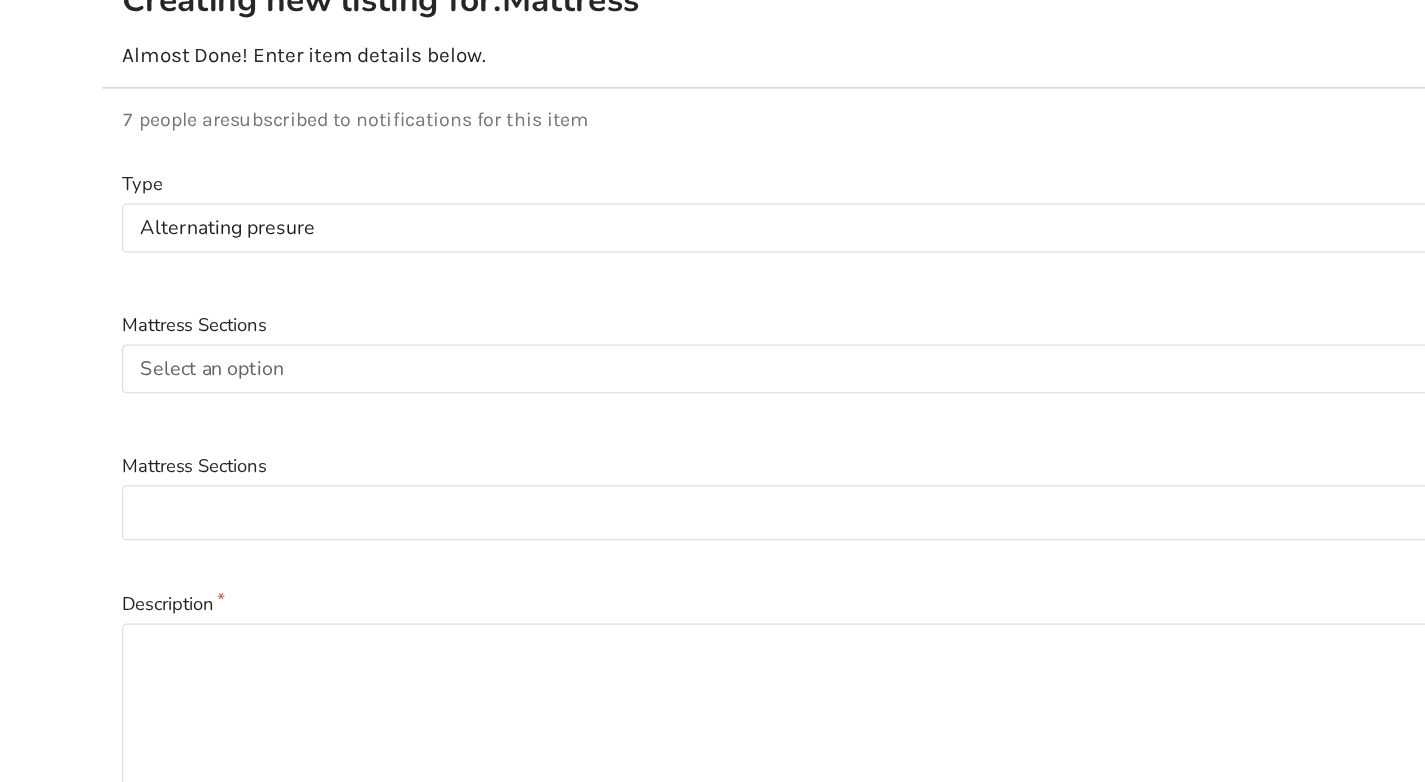 click on "Mattress Sections" at bounding box center (712, 409) 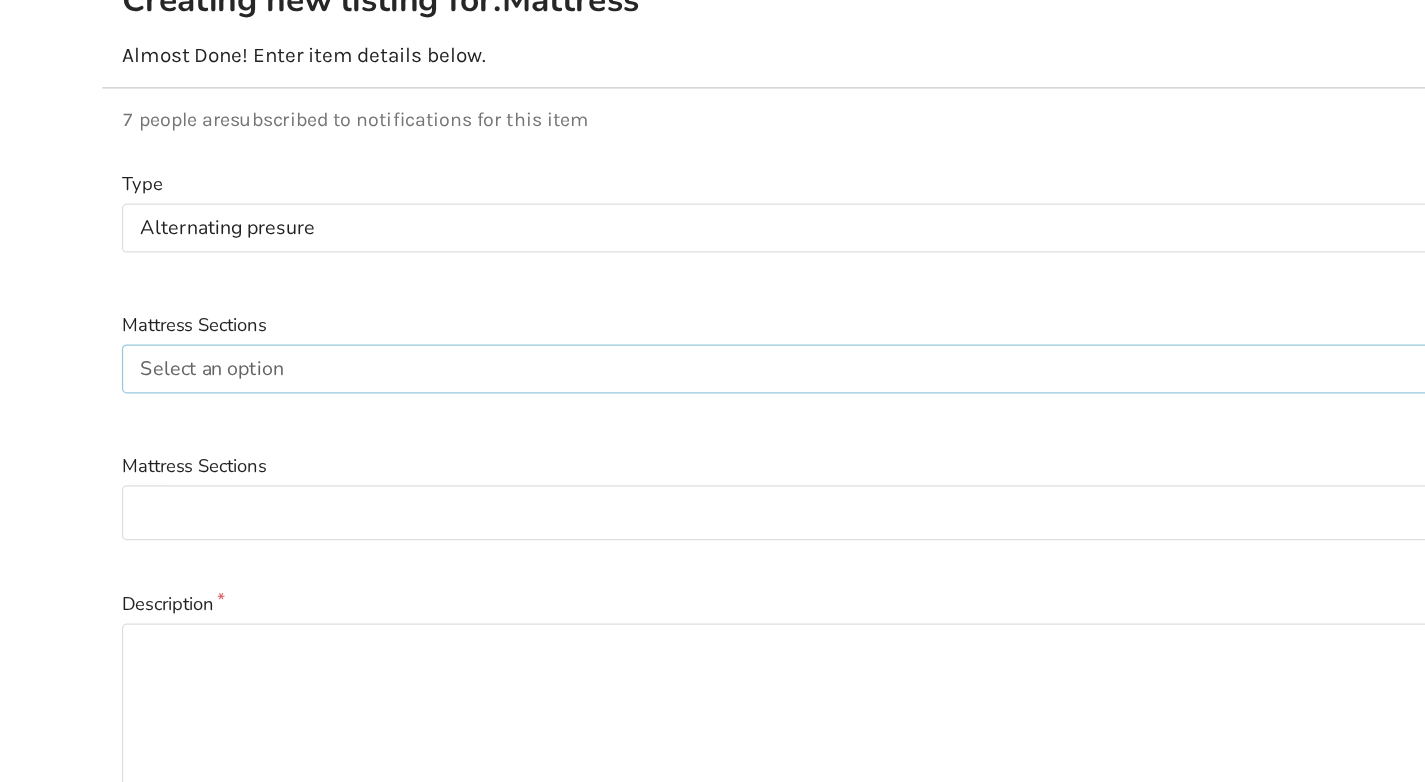 click on "Select an option Foam levelling pads ROHO sections" at bounding box center [712, 445] 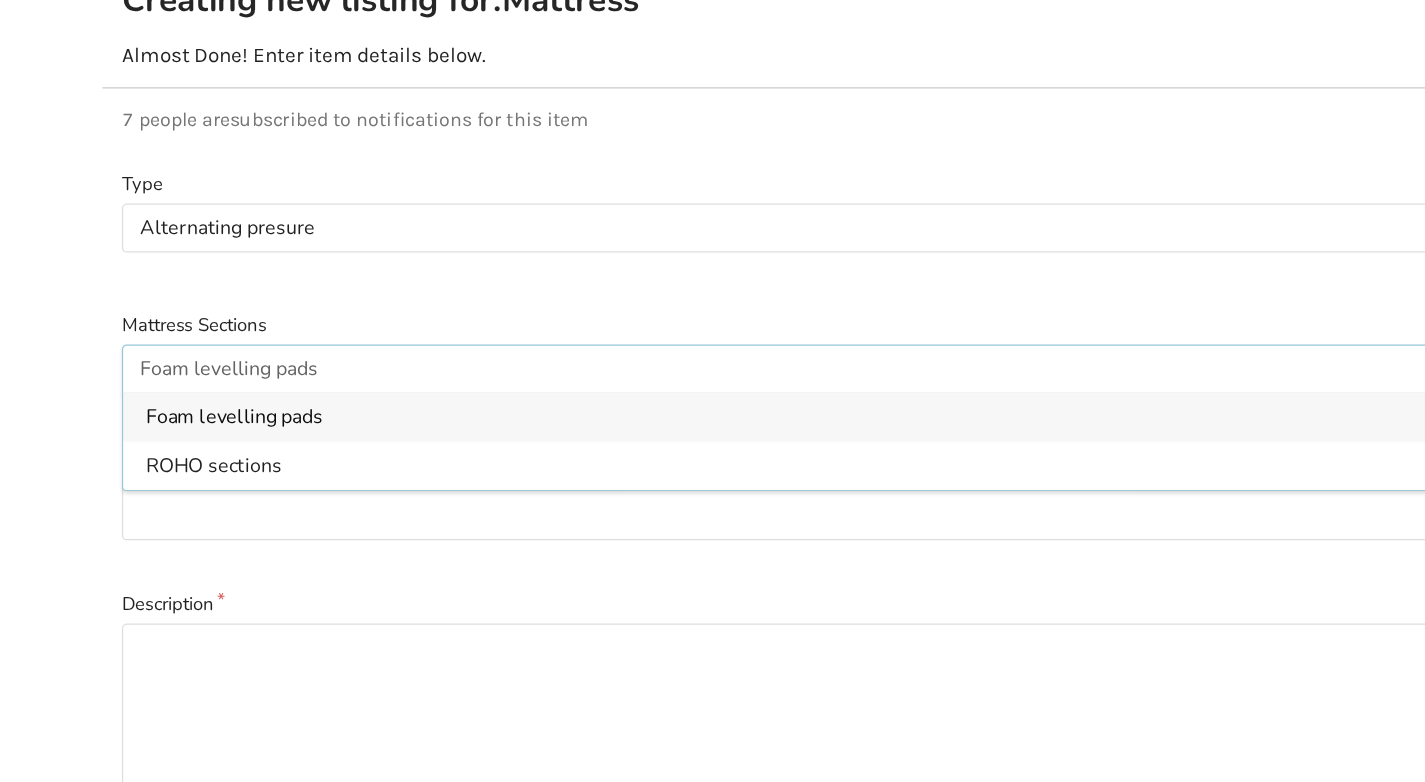 type on "Foam levelling pads" 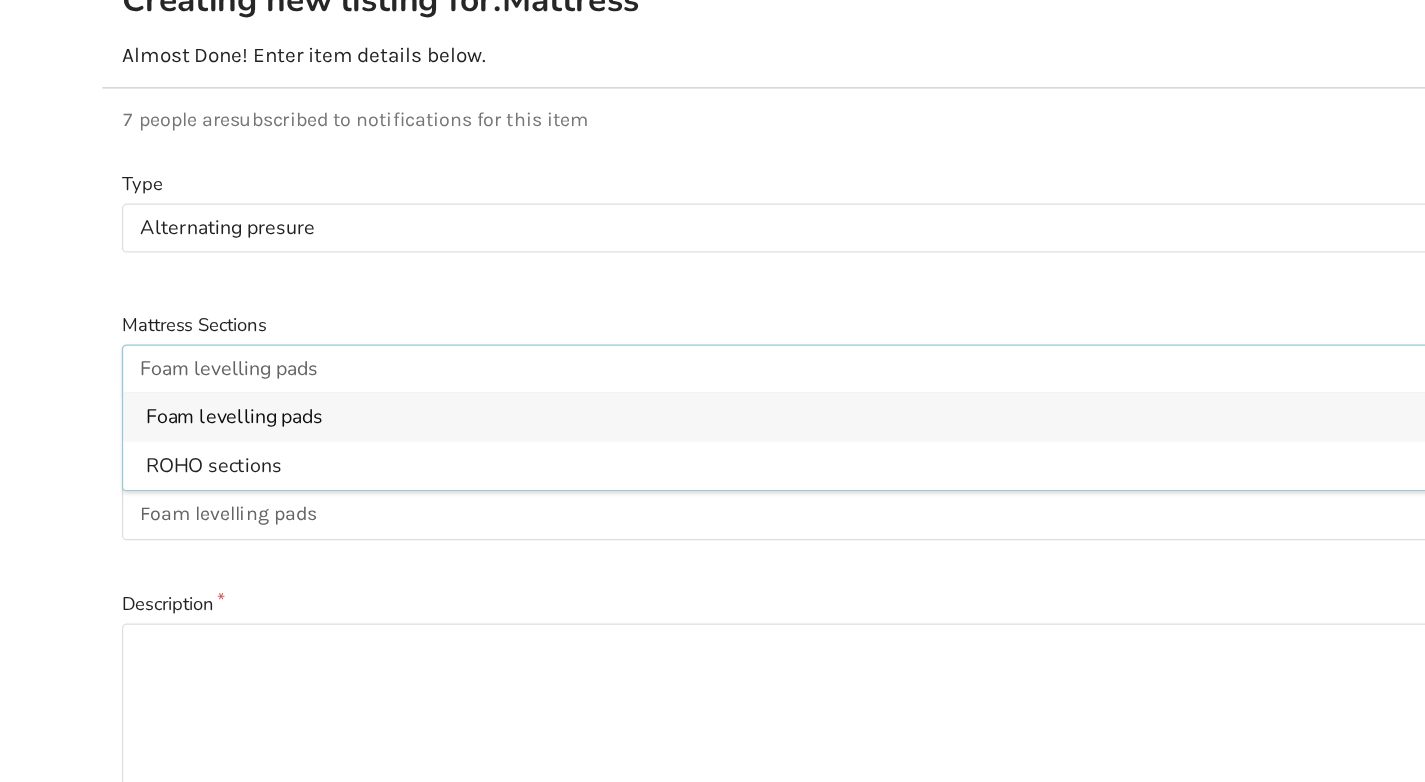 click on "Type Alternating presure Foam Gel Low Air loss Alternating presure Air Mattress Sections Foam levelling pads Foam levelling pads ROHO sections Mattress Sections Foam levelling pads Description Previous Step Next Step" at bounding box center (712, 591) 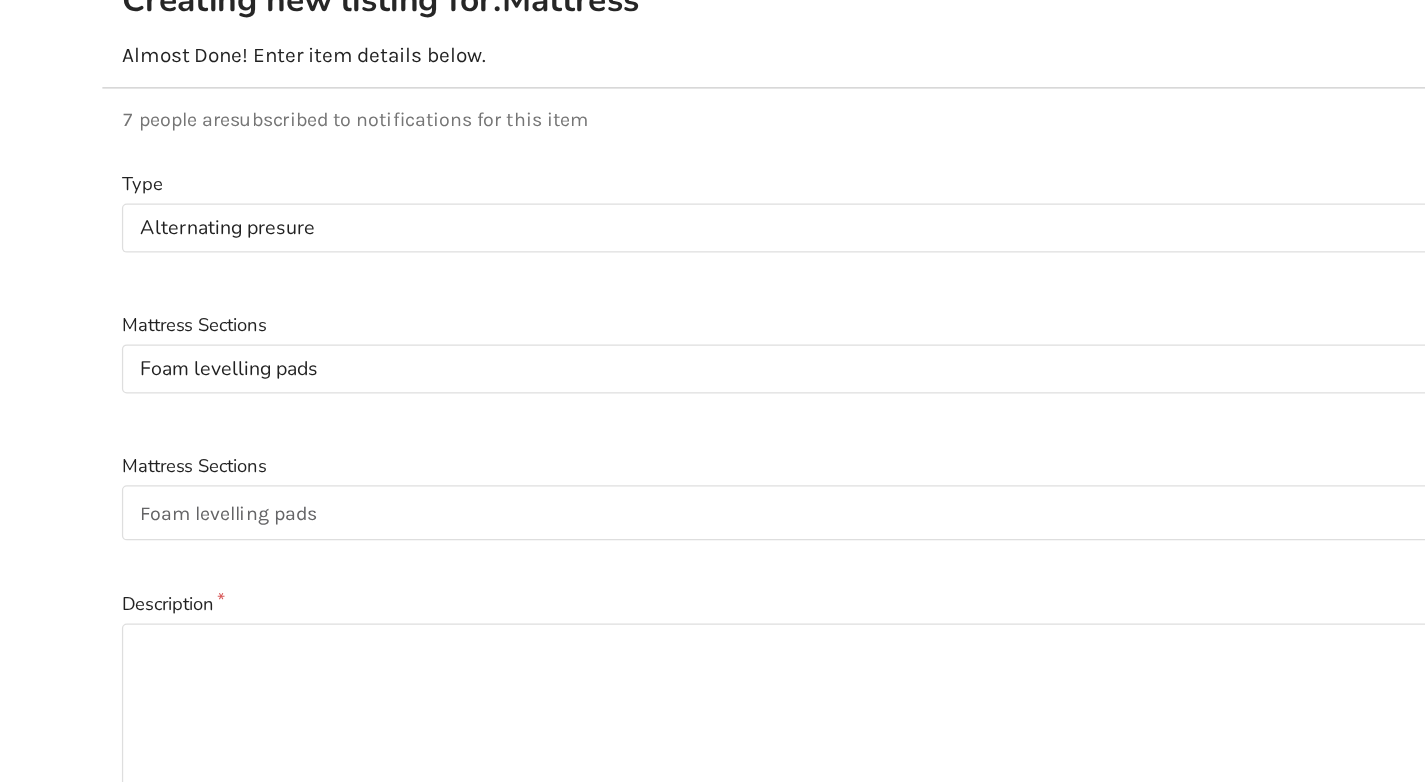 click on "Mattress Sections Foam levelling pads Foam levelling pads ROHO sections" at bounding box center (712, 447) 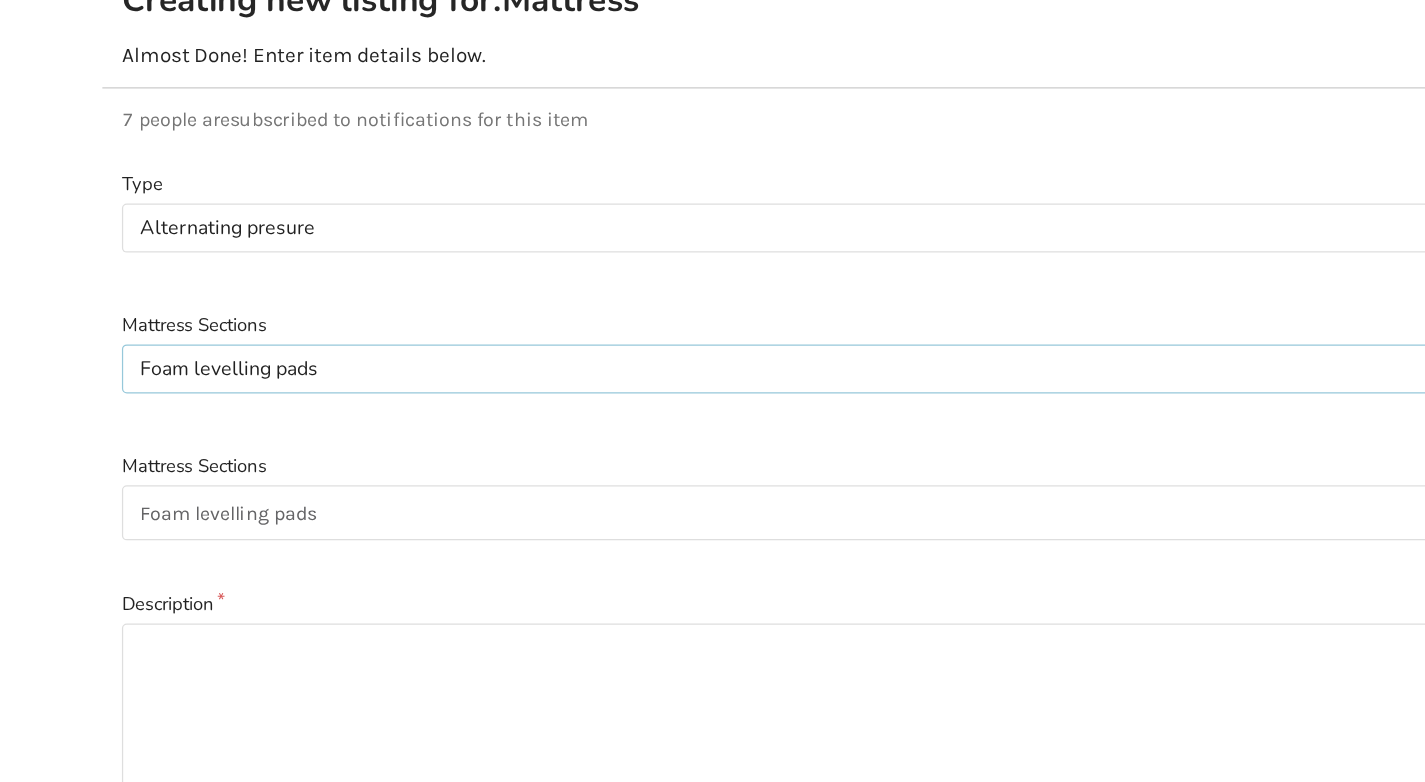 click on "Foam levelling pads Foam levelling pads ROHO sections" at bounding box center [712, 445] 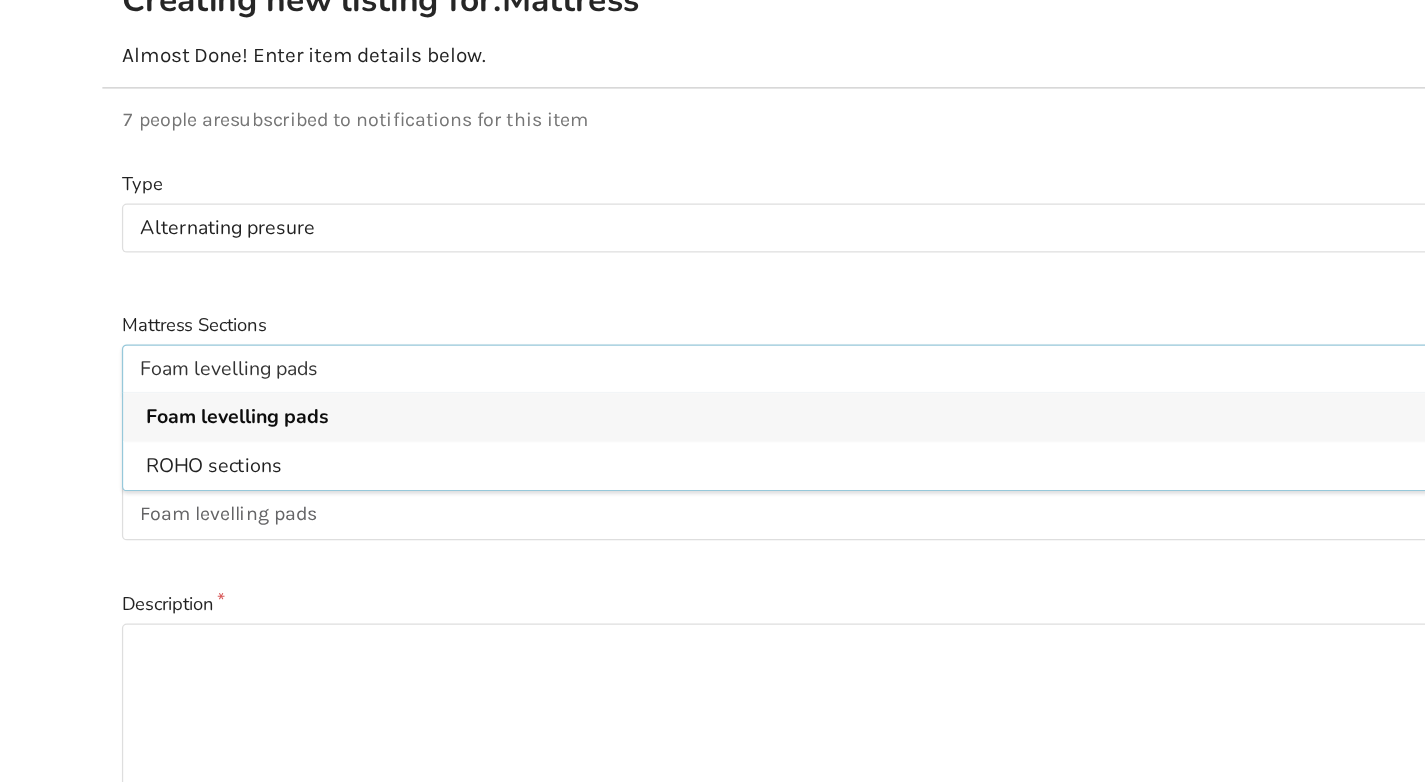 click on "Foam levelling pads" at bounding box center (712, 484) 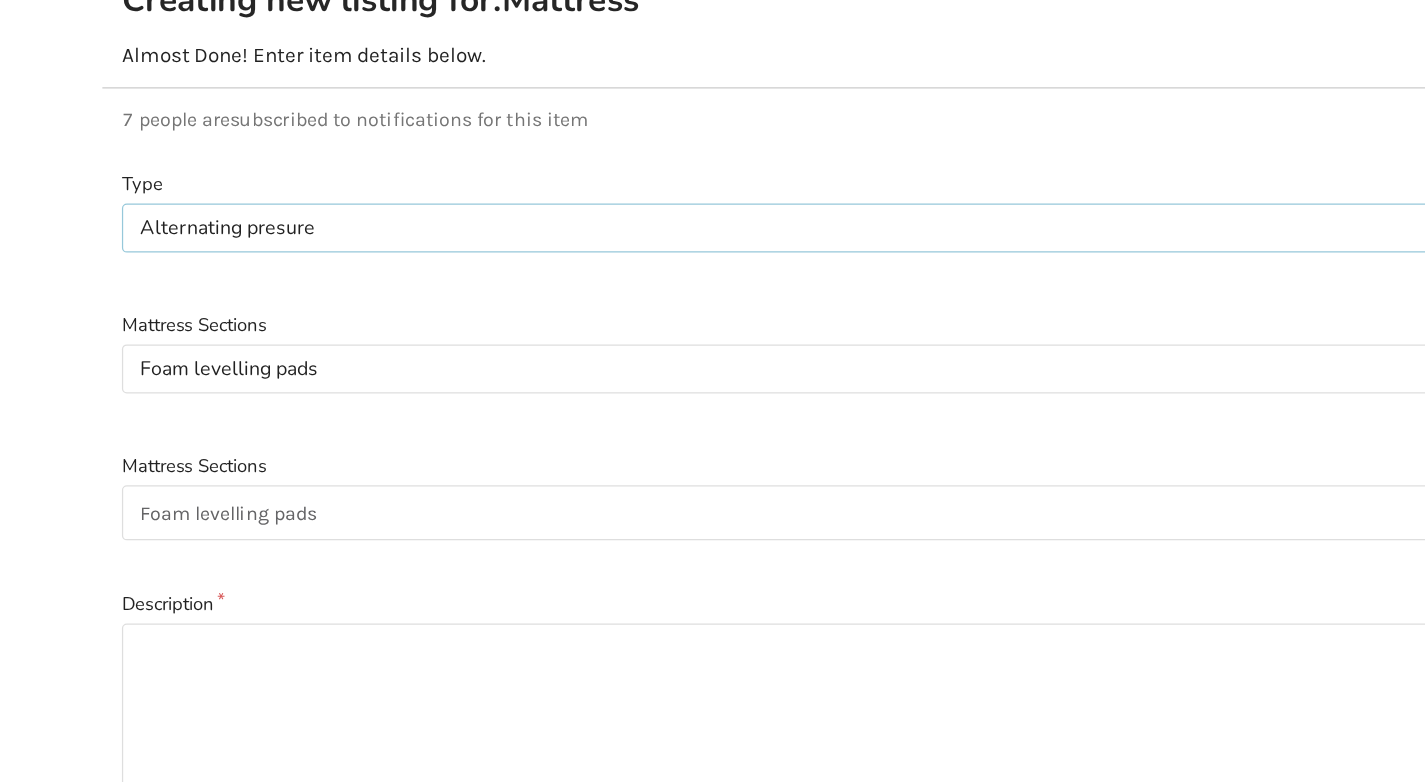click on "Alternating presure Foam Gel Low Air loss Alternating presure Air" at bounding box center [712, 330] 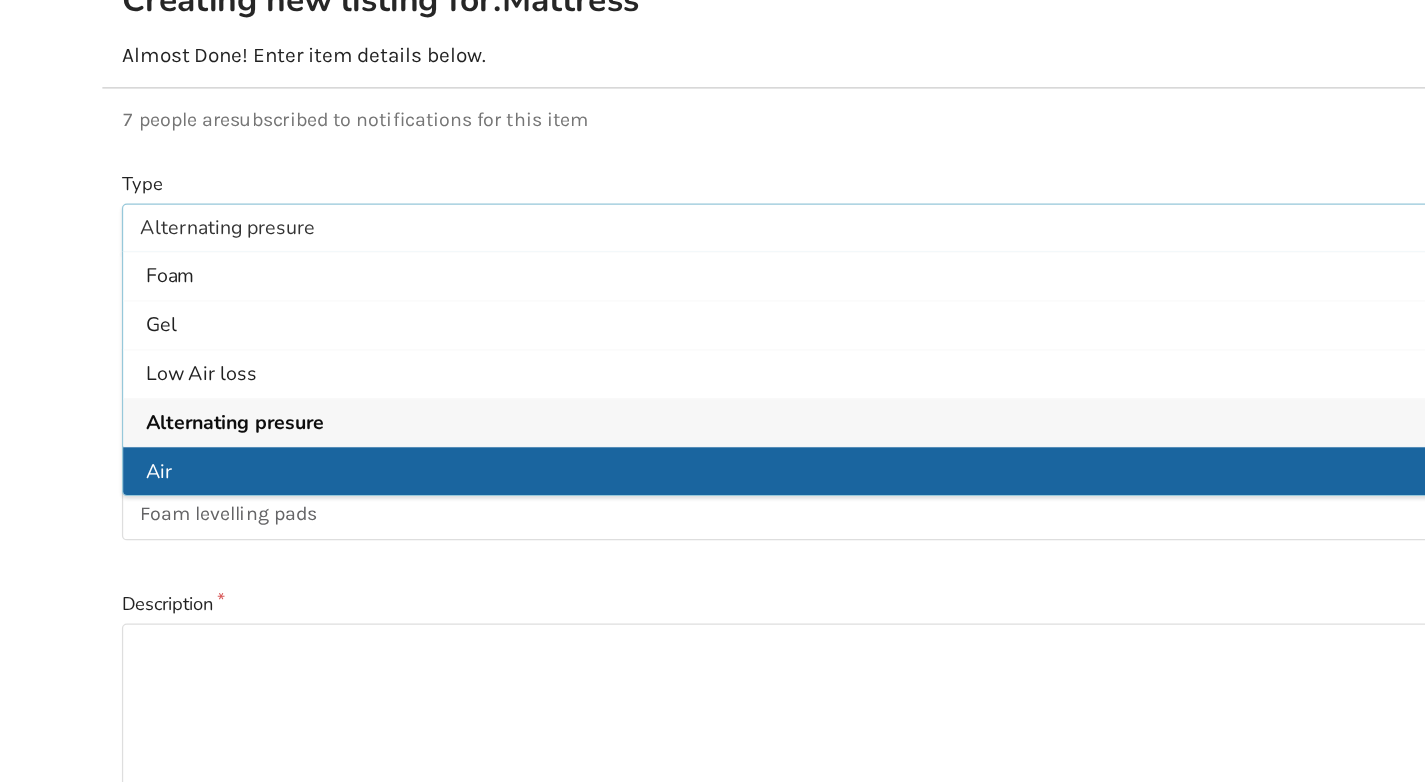 click on "Air" at bounding box center (712, 529) 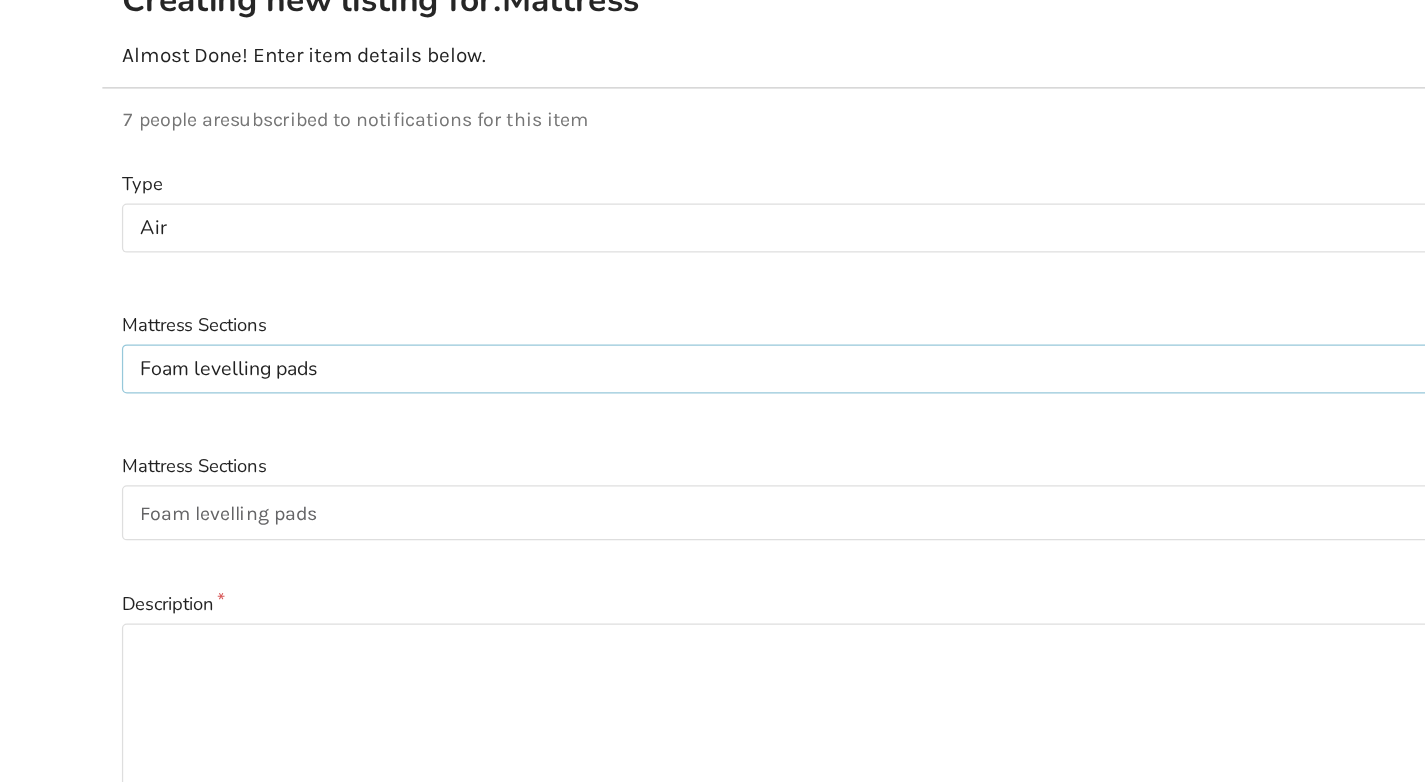 click on "Foam levelling pads Foam levelling pads ROHO sections" at bounding box center (712, 445) 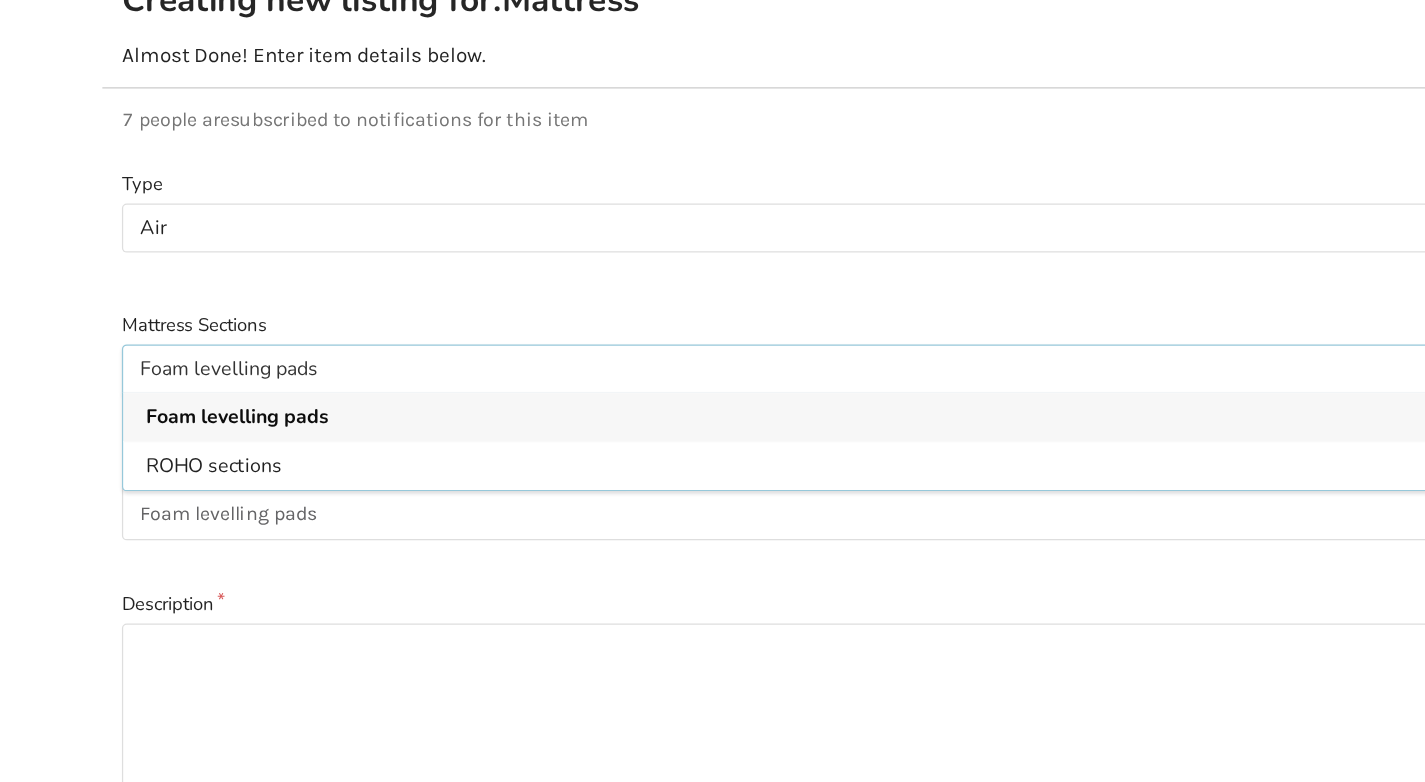 click on "Foam levelling pads" at bounding box center [712, 484] 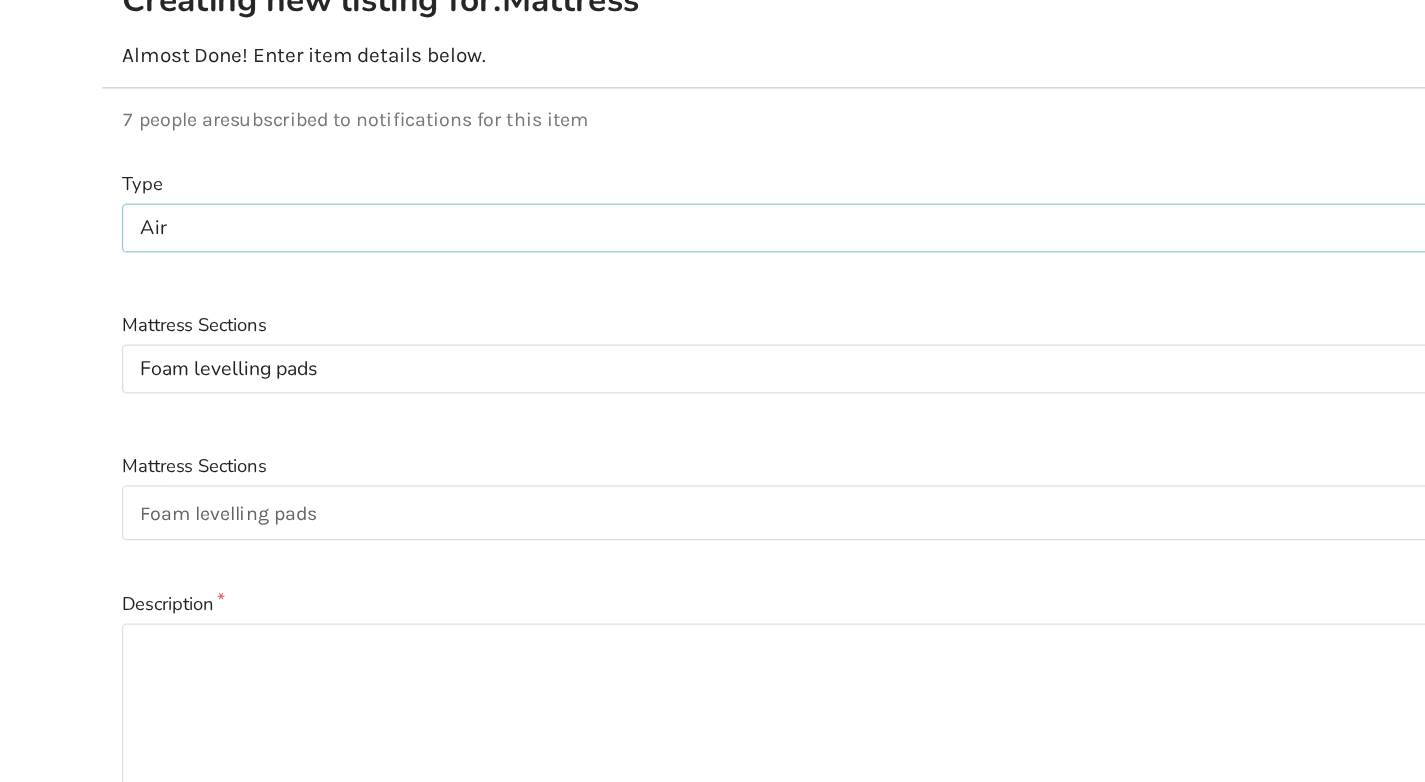 click on "Air Foam Gel Low Air loss Alternating presure Air" at bounding box center [712, 330] 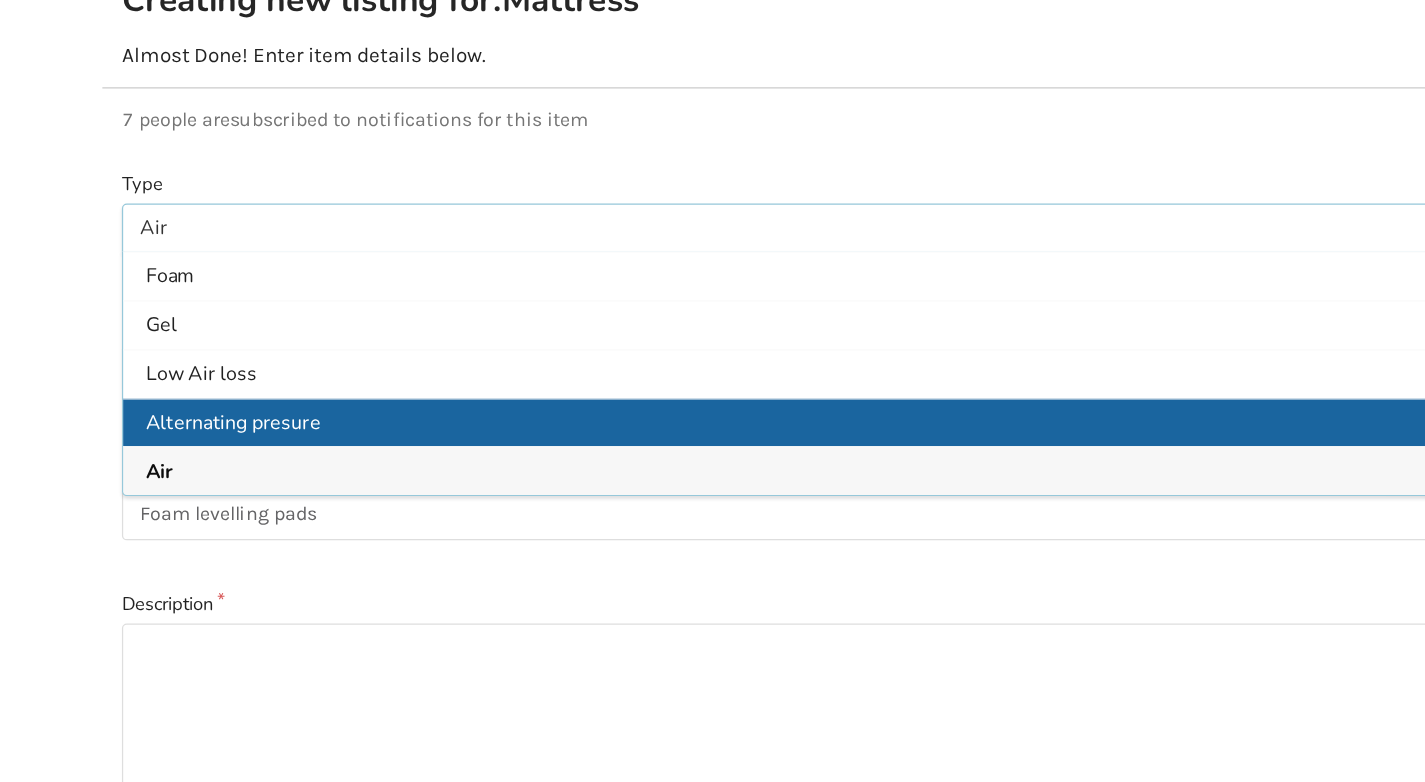 click on "Alternating presure" at bounding box center [712, 489] 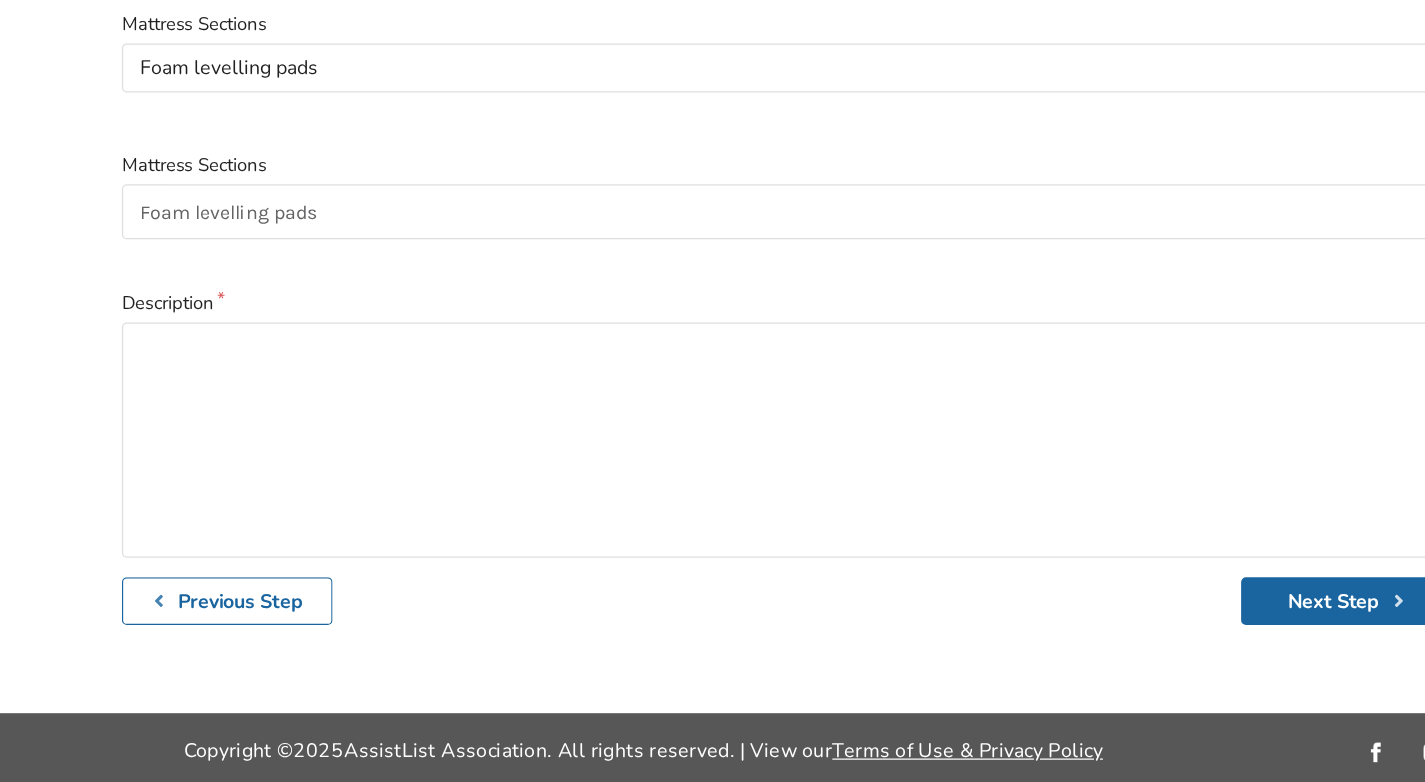 scroll, scrollTop: 295, scrollLeft: 0, axis: vertical 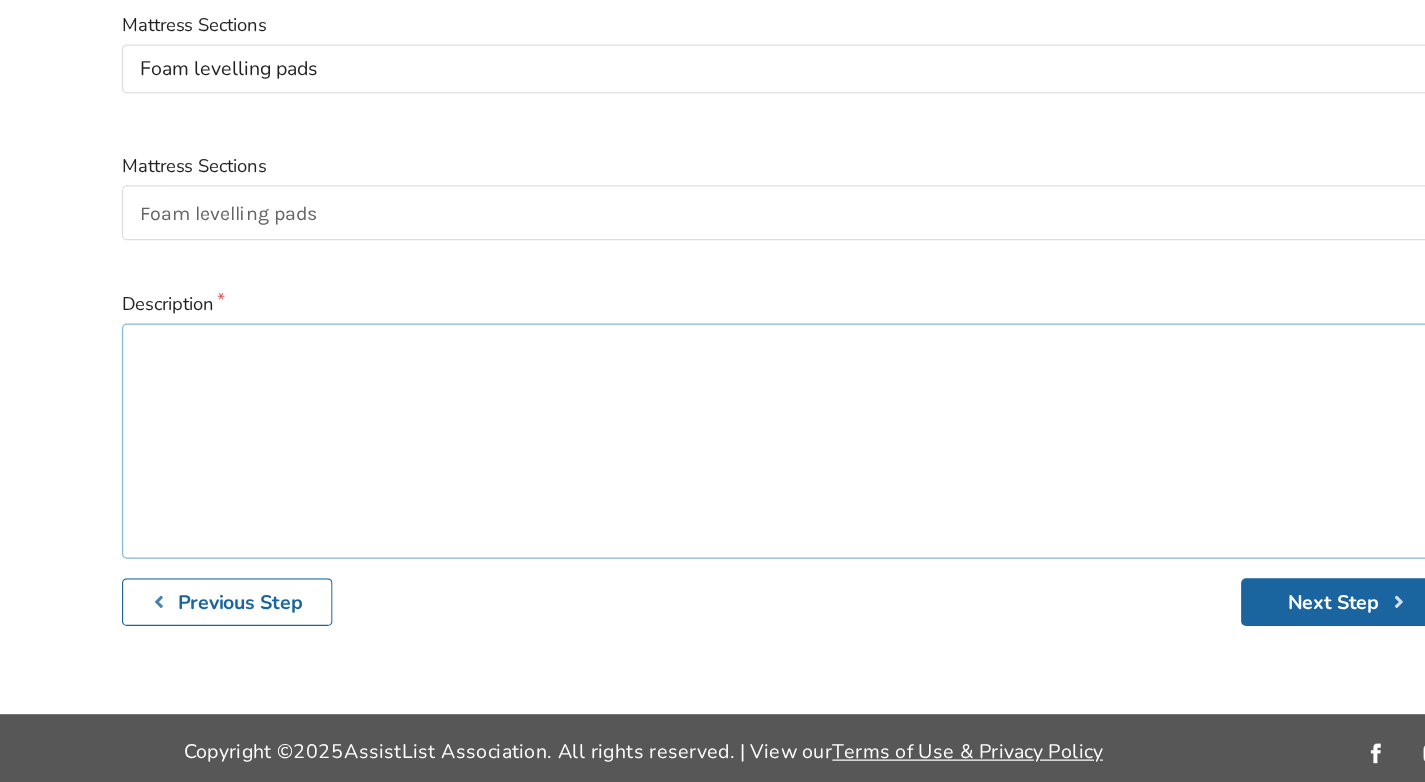 click at bounding box center (712, 503) 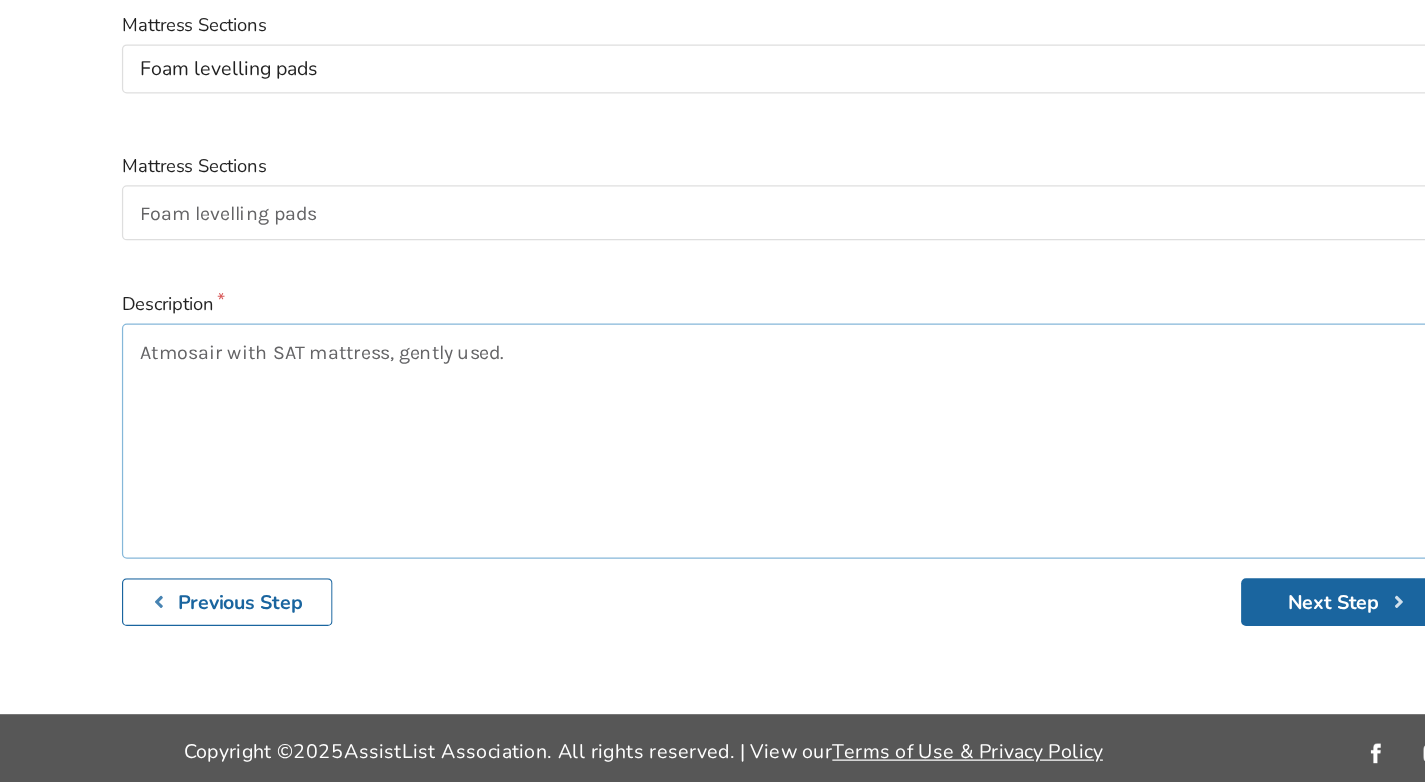 click on "Atmosair with SAT mattress, gently used." at bounding box center [712, 503] 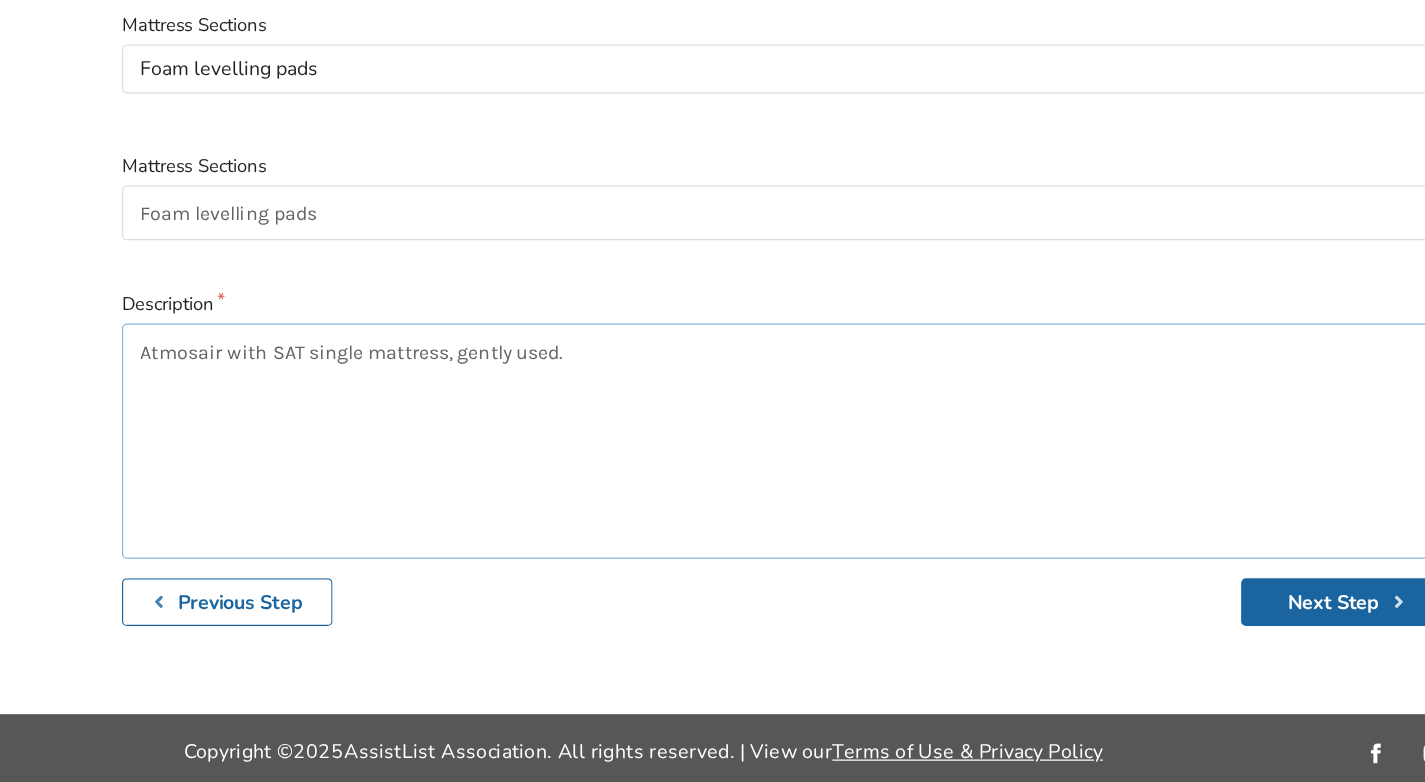 click on "Atmosair with SAT single mattress, gently used." at bounding box center [712, 503] 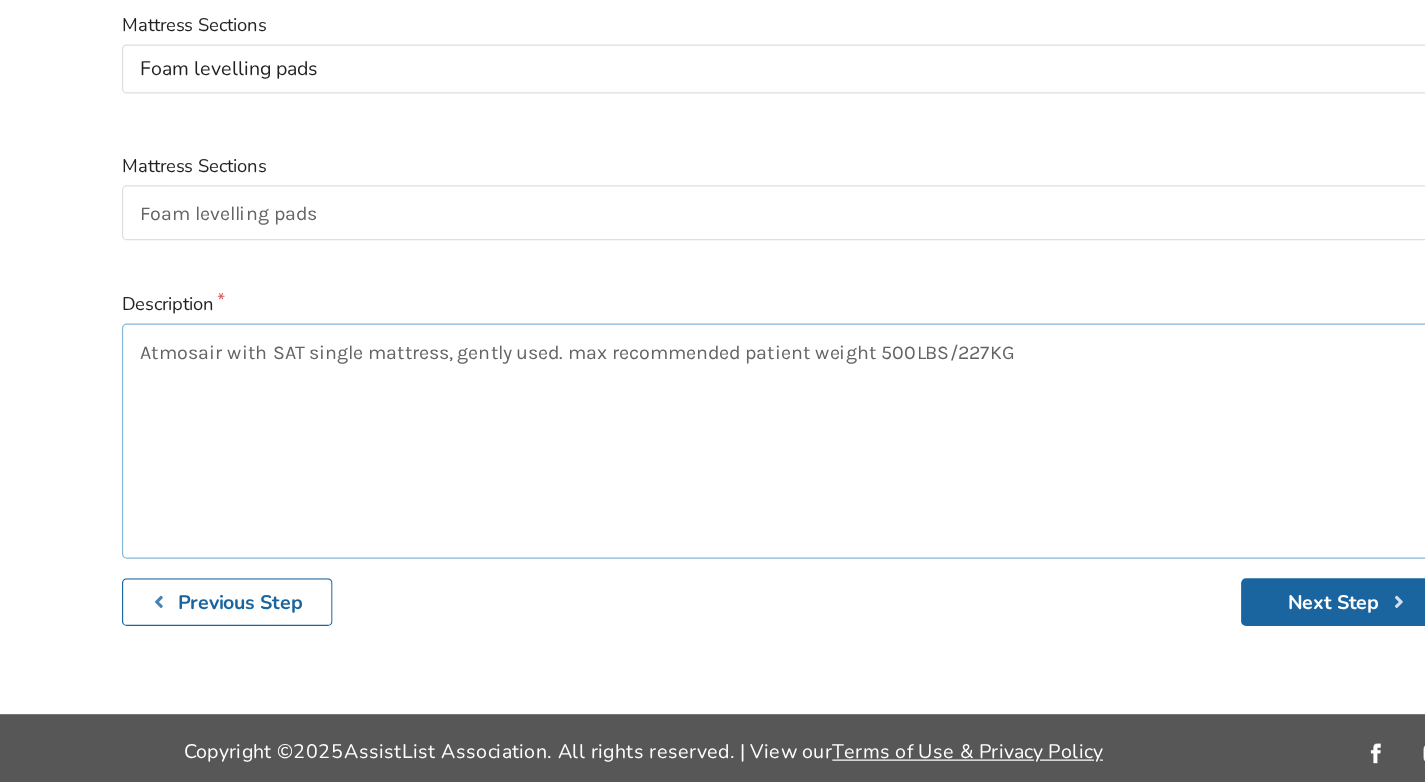 type on "Atmosair with SAT single mattress, gently used. max recommended patient weight 500LBS/227KG" 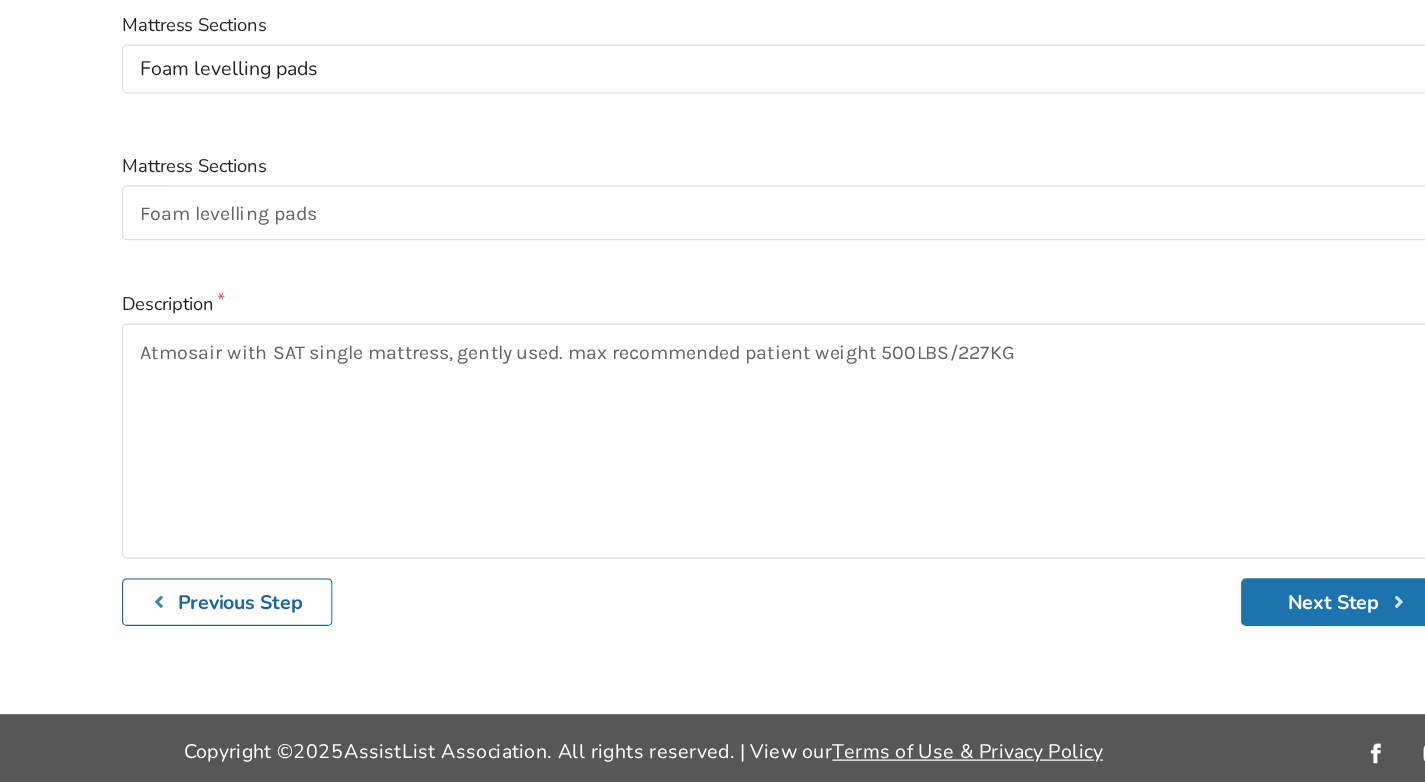 click on "Next Step" at bounding box center (1169, 634) 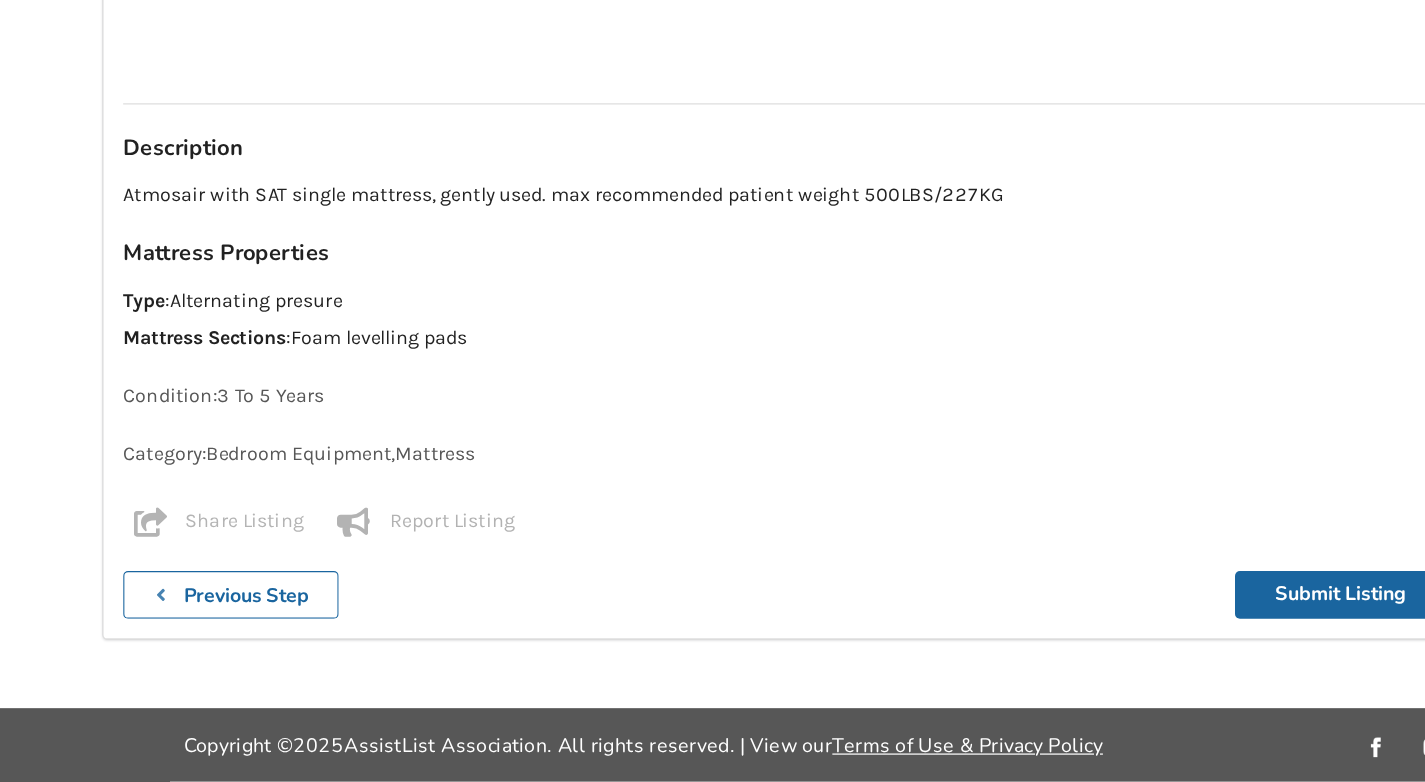 scroll, scrollTop: 1128, scrollLeft: 0, axis: vertical 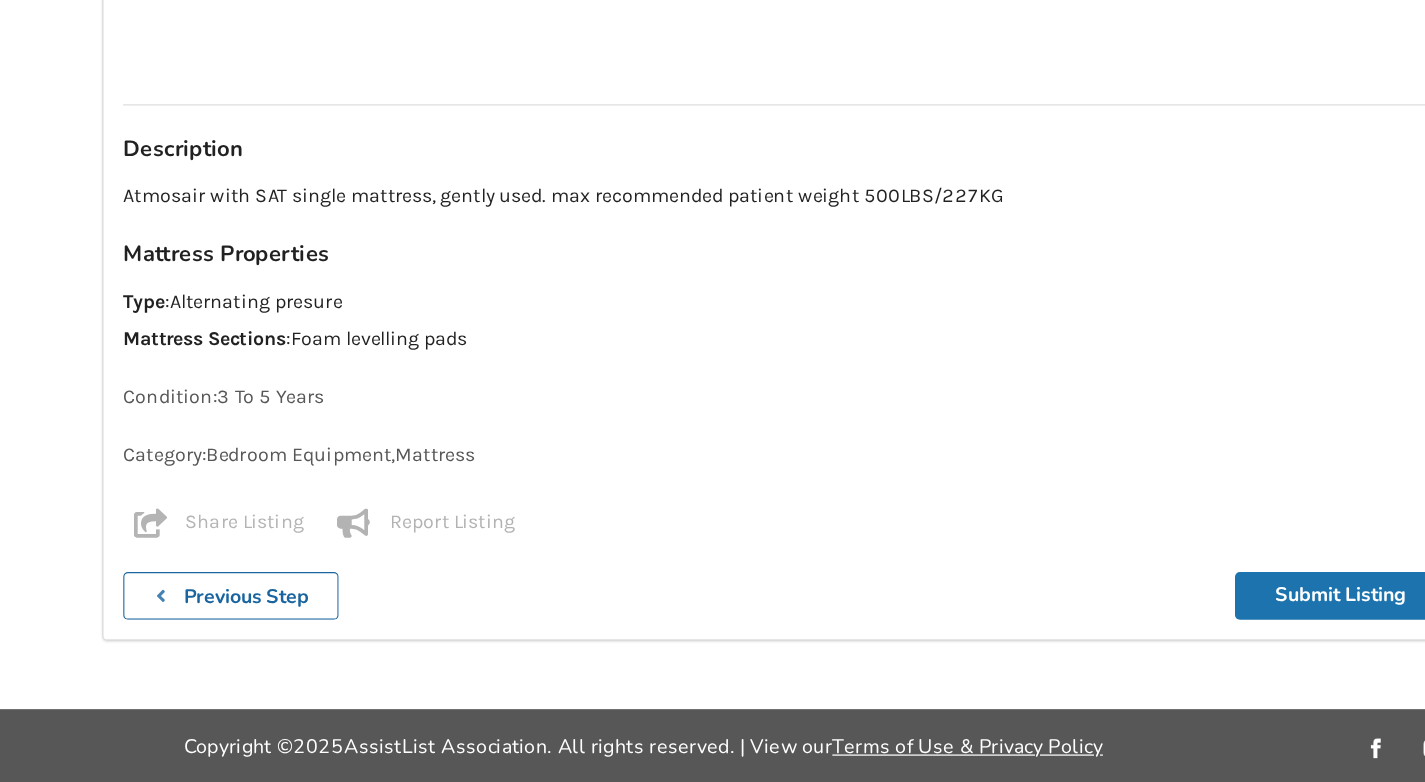 click on "Submit Listing" at bounding box center [1164, 629] 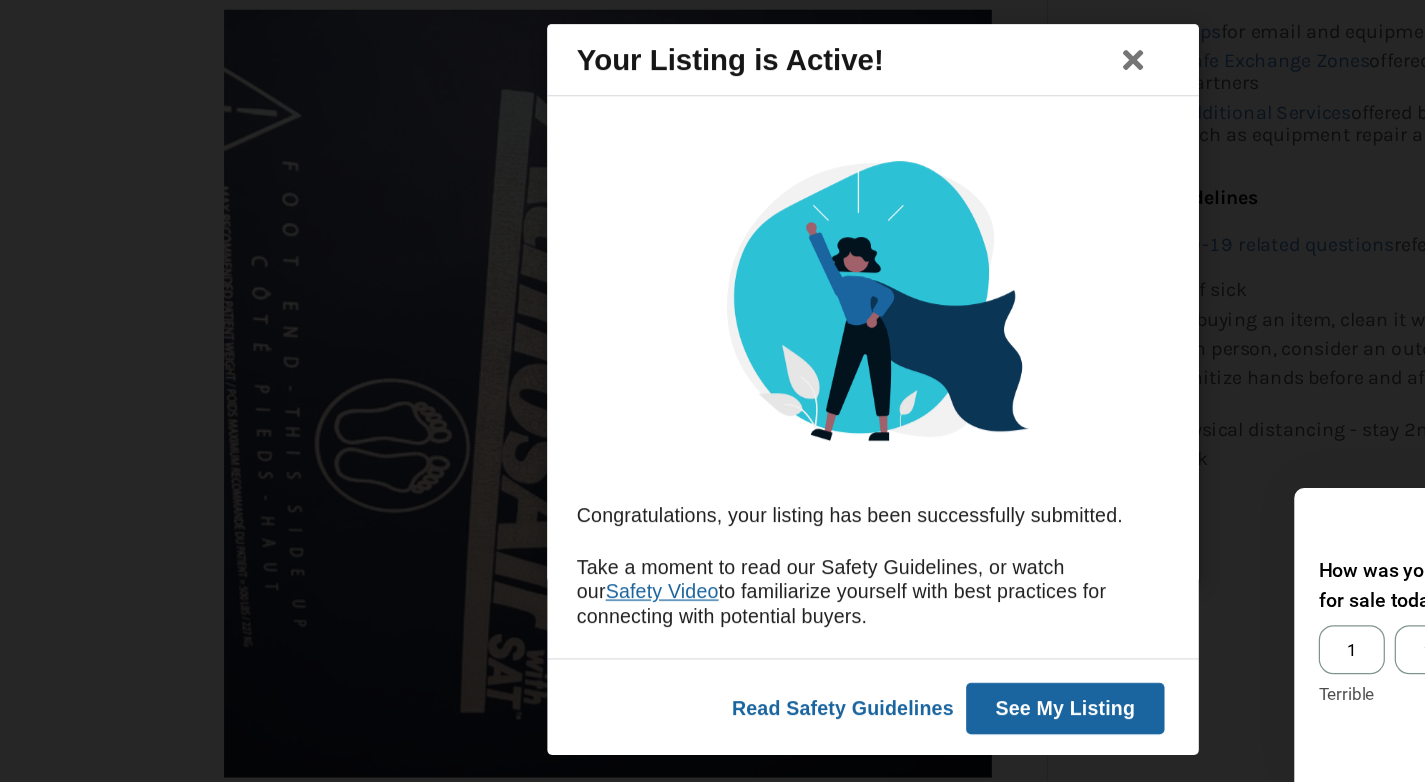 scroll, scrollTop: 176, scrollLeft: 0, axis: vertical 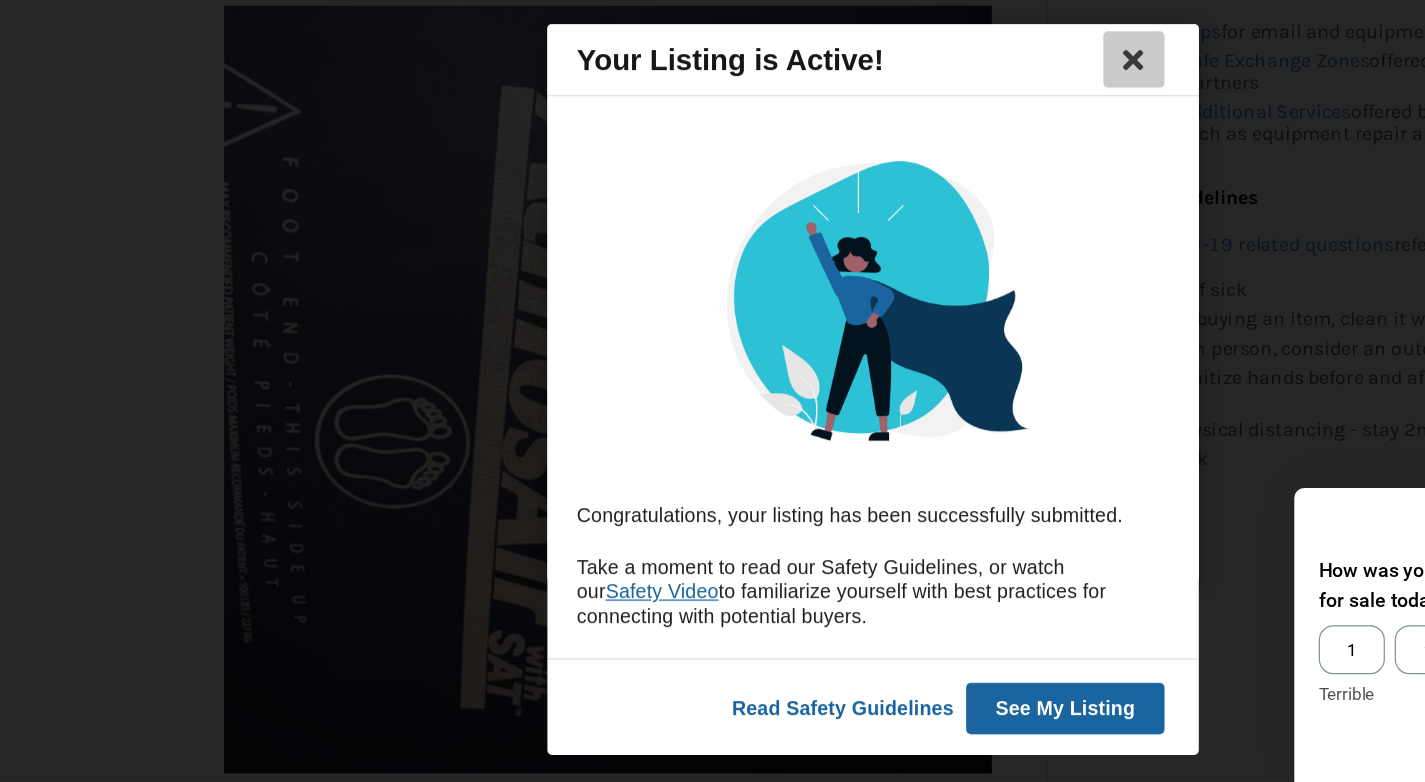 click at bounding box center (925, 192) 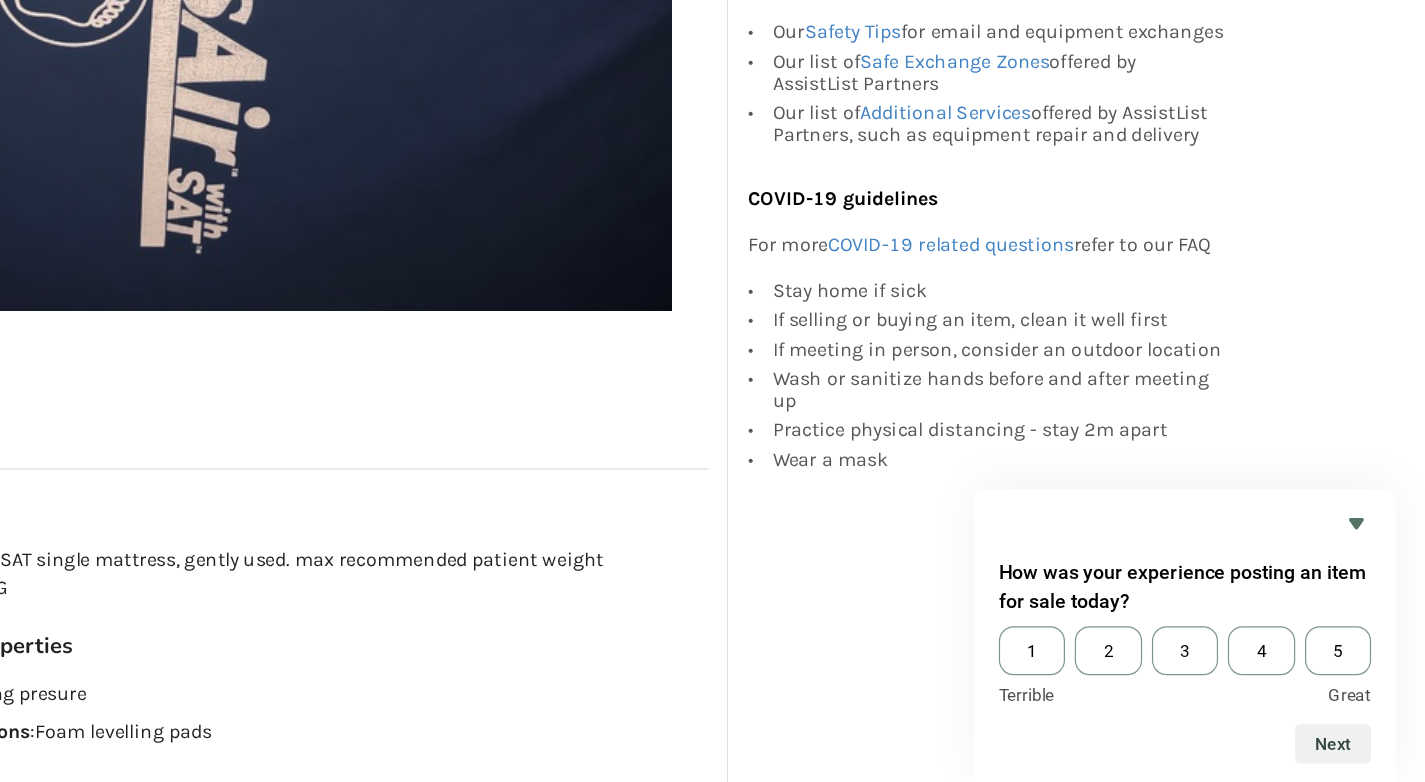 scroll, scrollTop: 554, scrollLeft: 0, axis: vertical 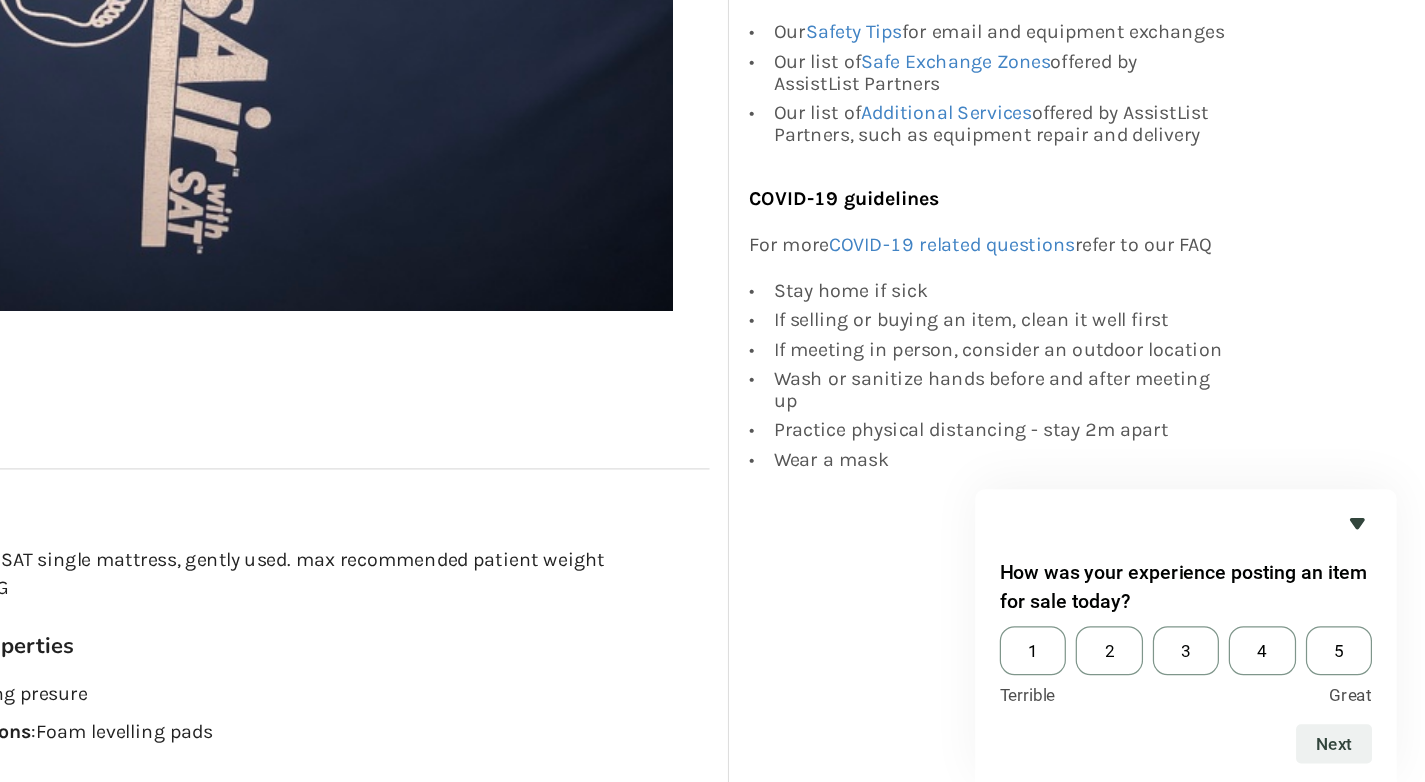 click 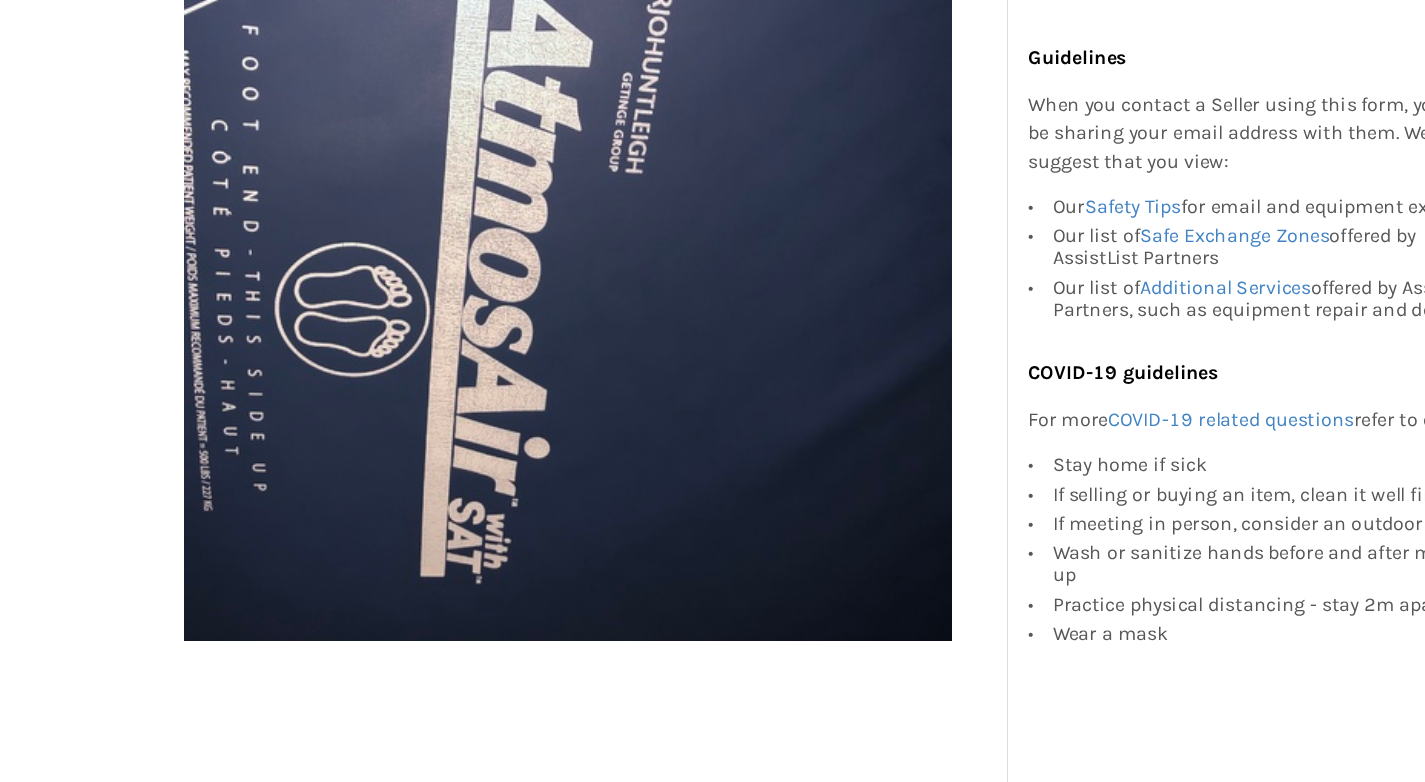 scroll, scrollTop: 426, scrollLeft: 0, axis: vertical 